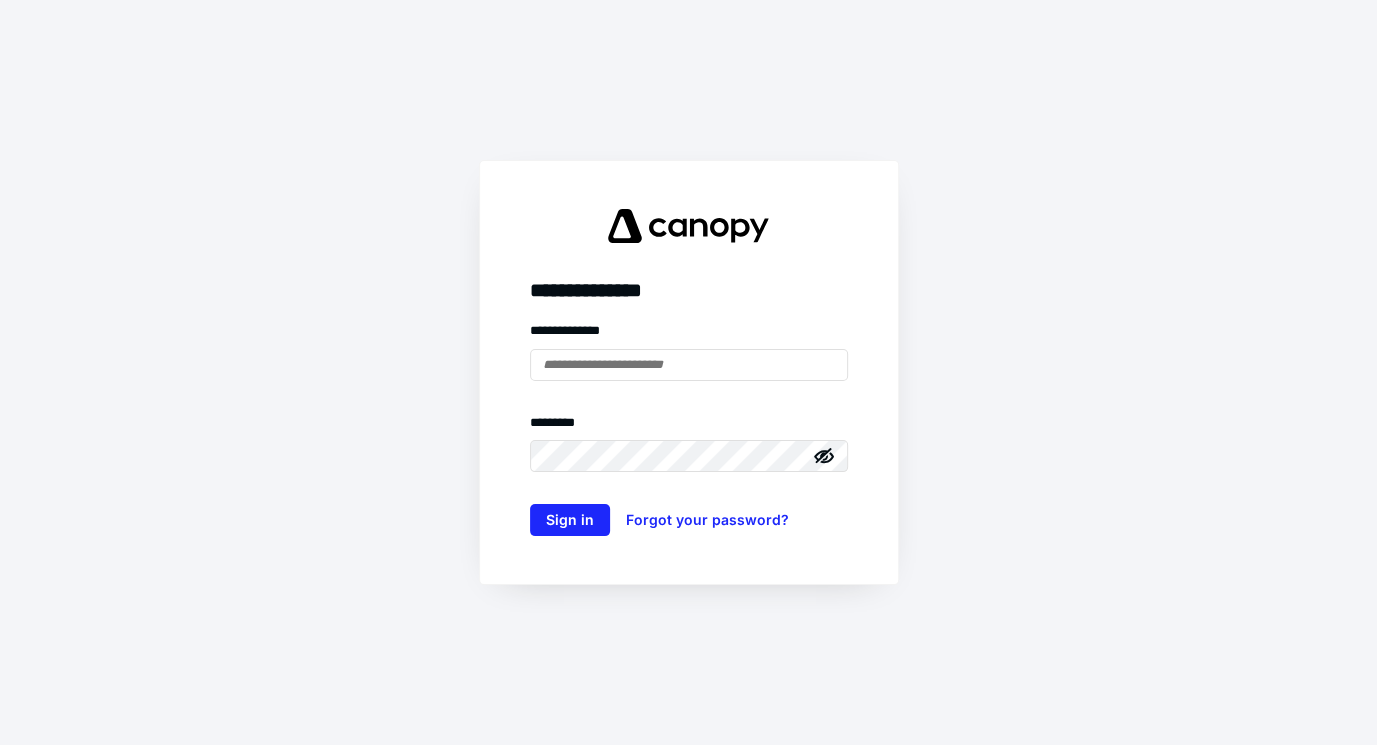 scroll, scrollTop: 0, scrollLeft: 0, axis: both 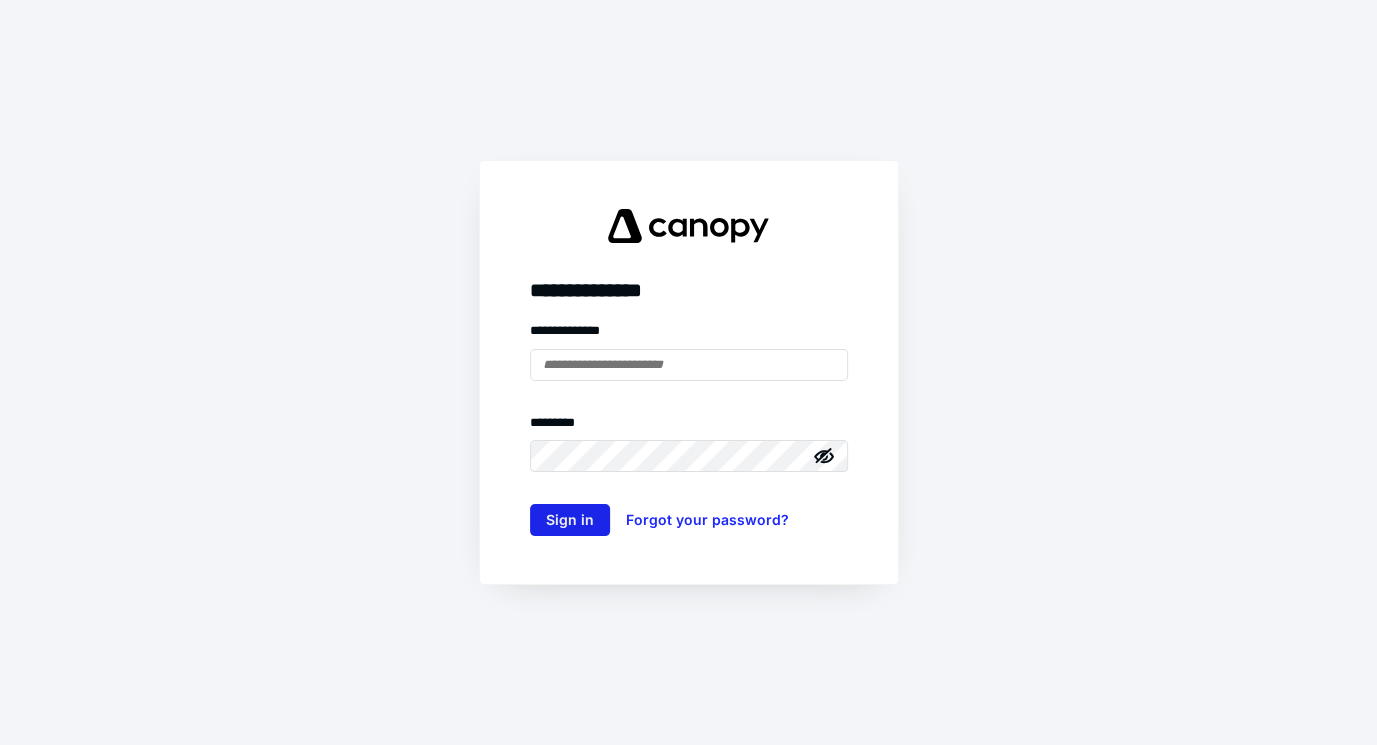 type on "**********" 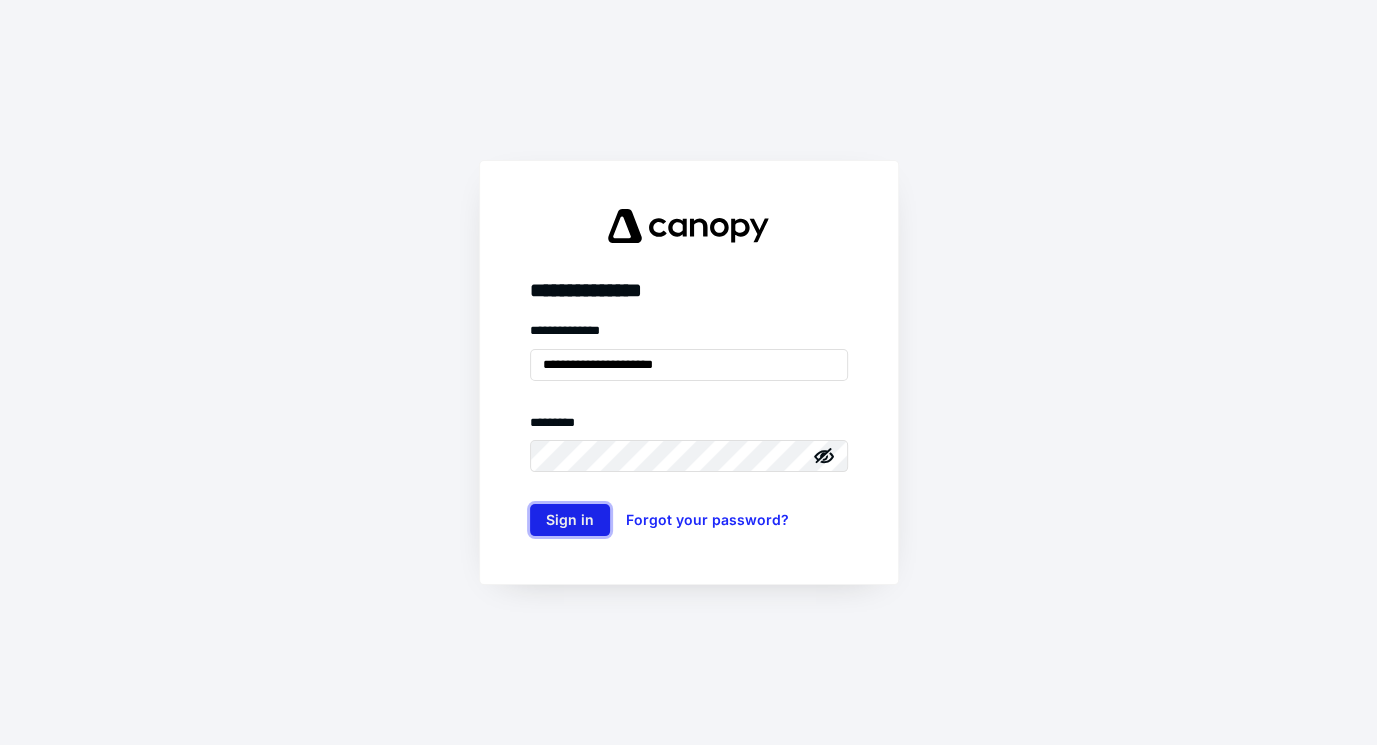 click on "Sign in" at bounding box center (570, 520) 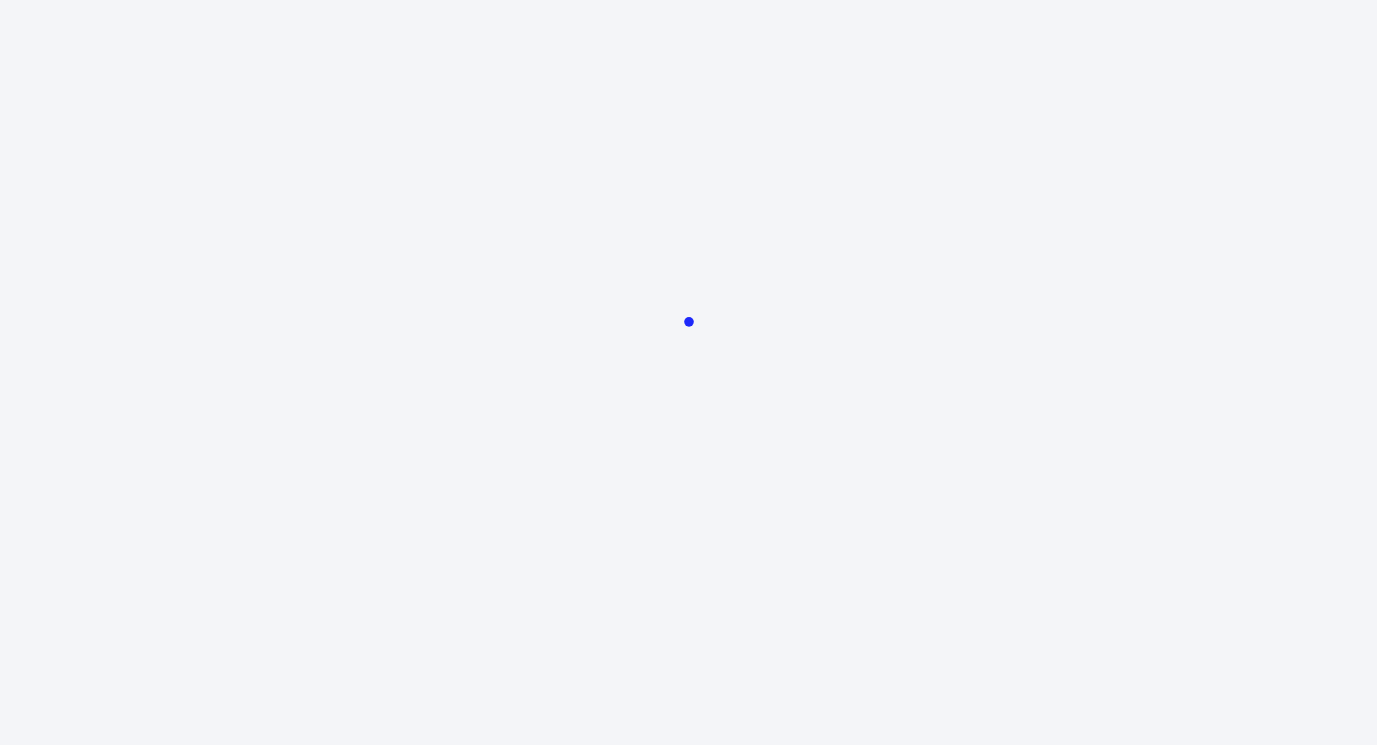scroll, scrollTop: 0, scrollLeft: 0, axis: both 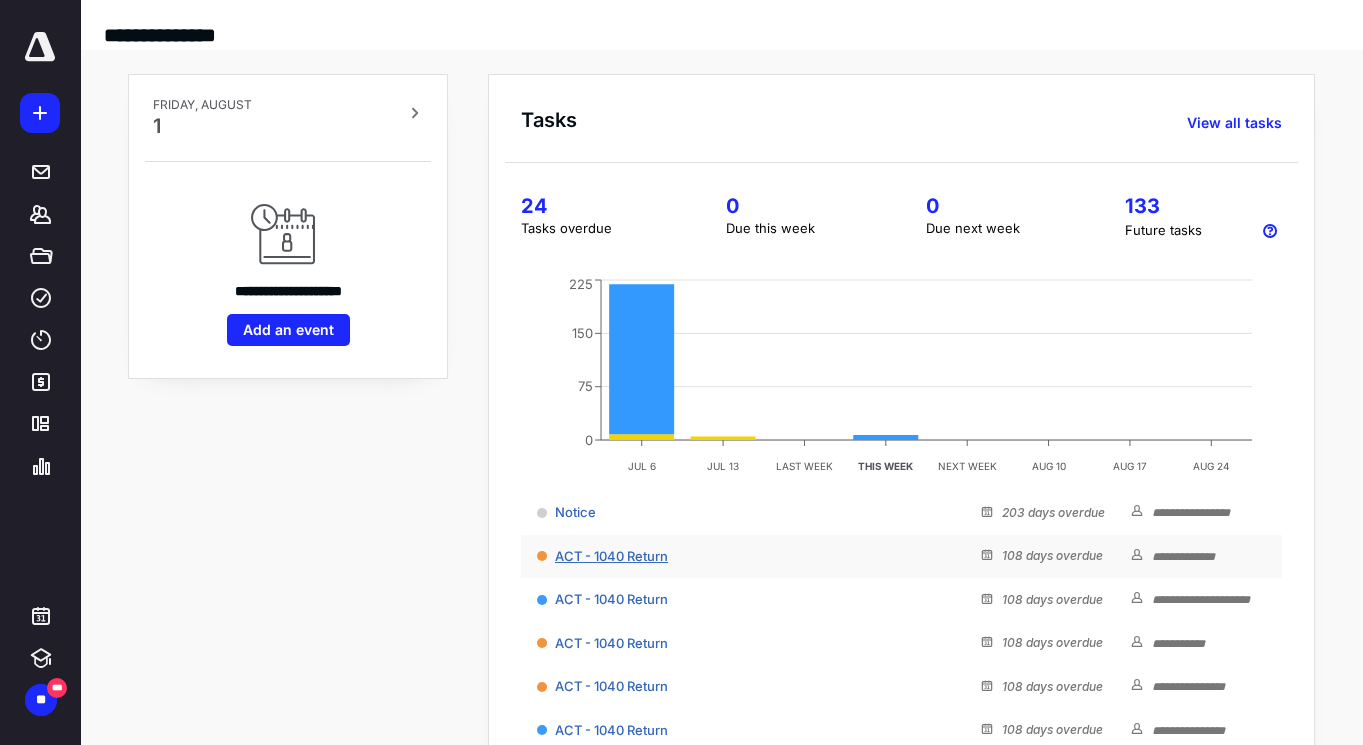 click on "ACT - 1040 Return" at bounding box center (611, 556) 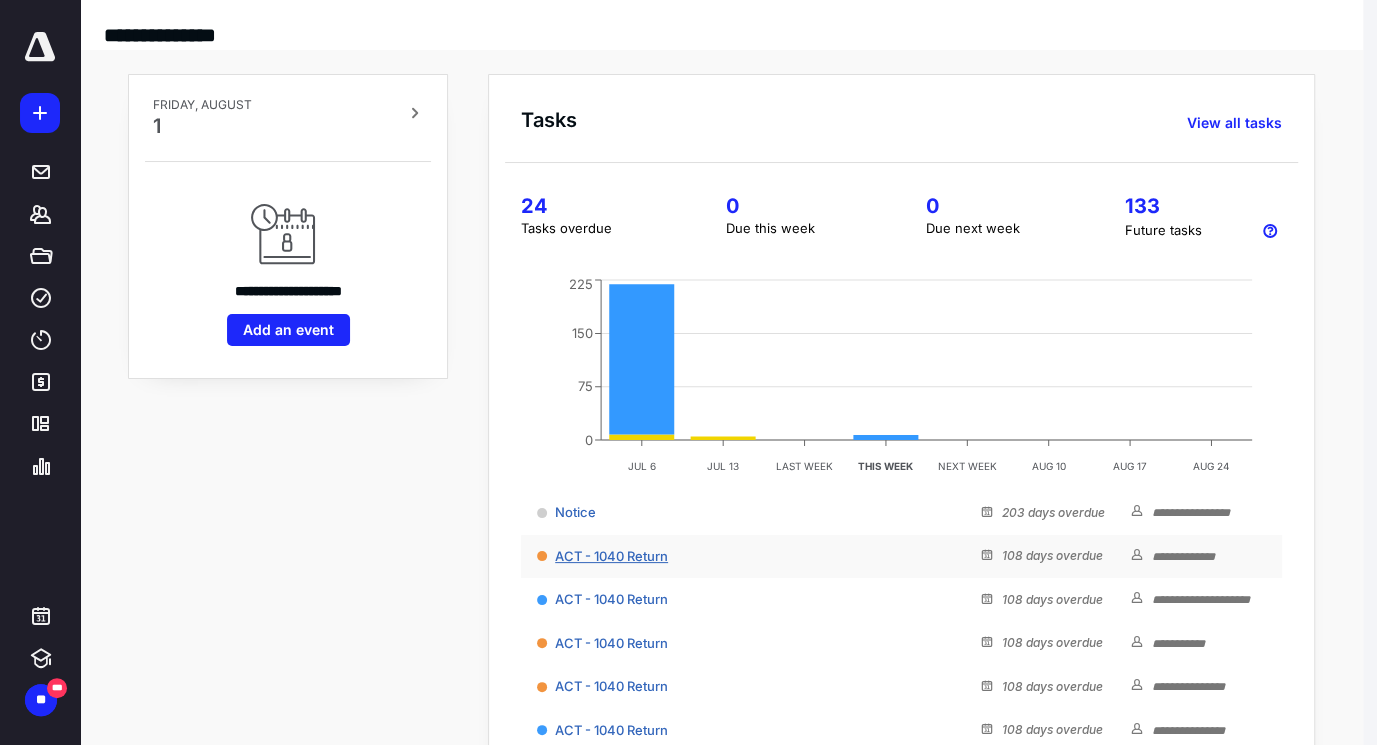 click on "**********" at bounding box center [681, 372] 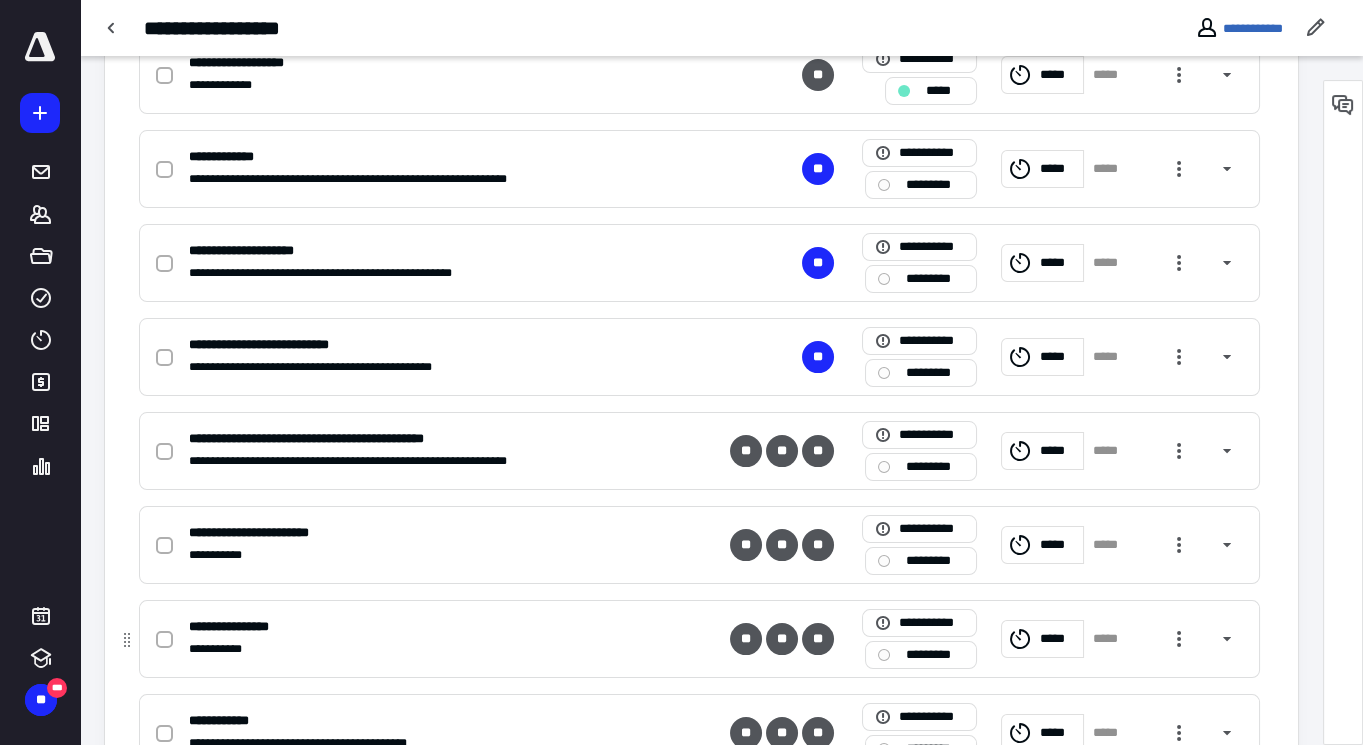 scroll, scrollTop: 727, scrollLeft: 0, axis: vertical 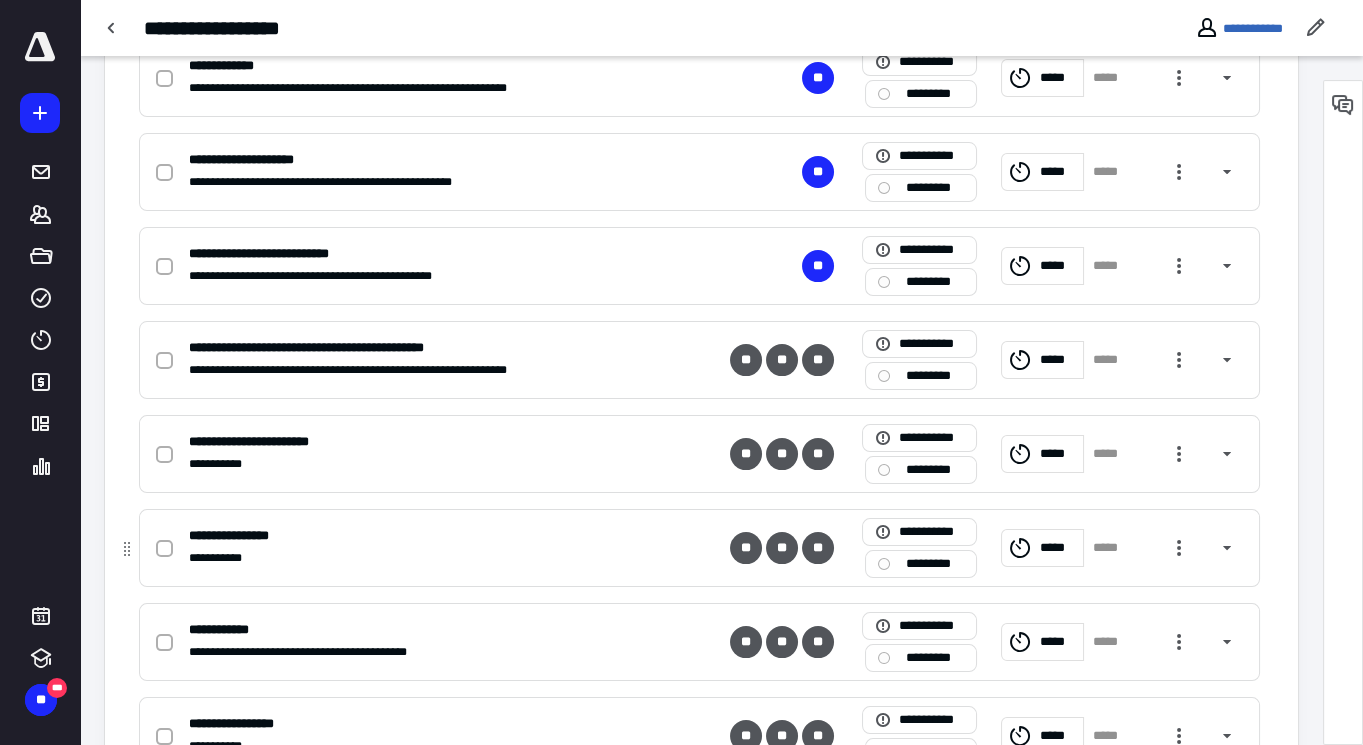 click at bounding box center [164, 549] 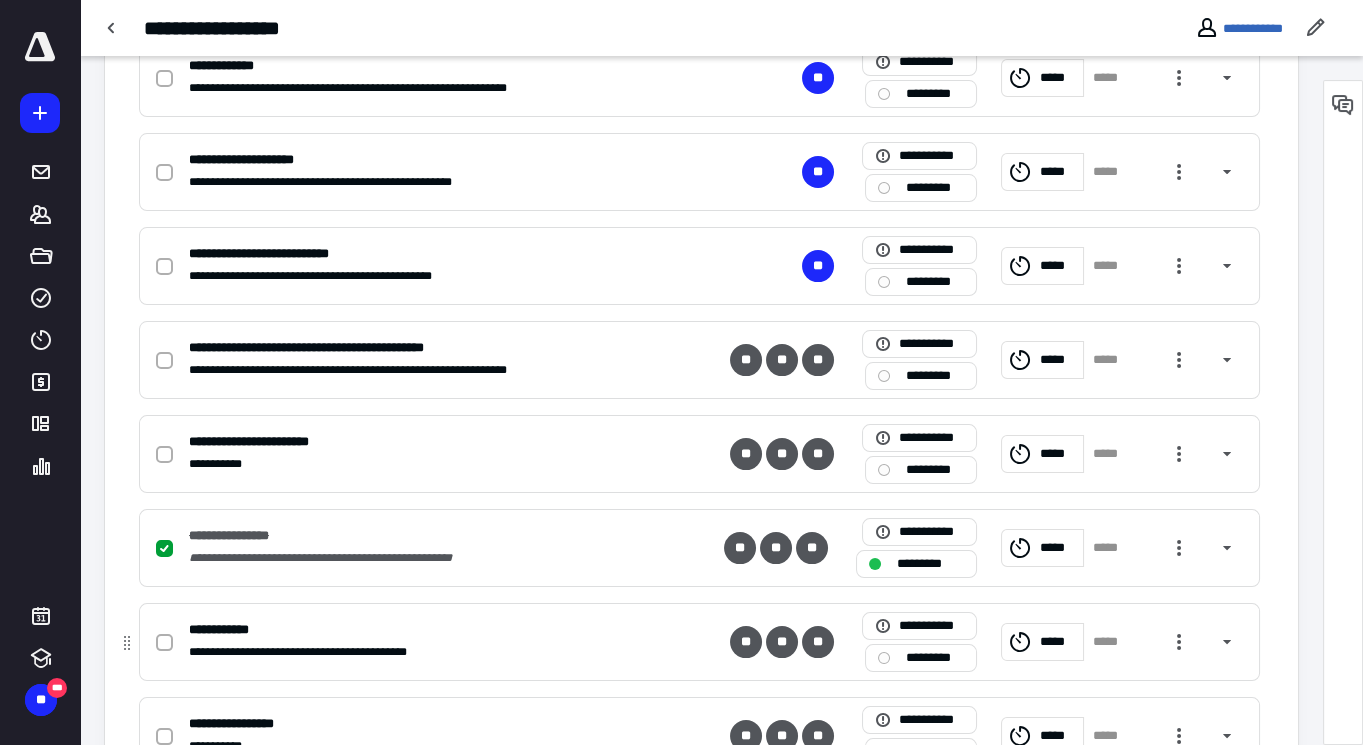 click at bounding box center (164, 643) 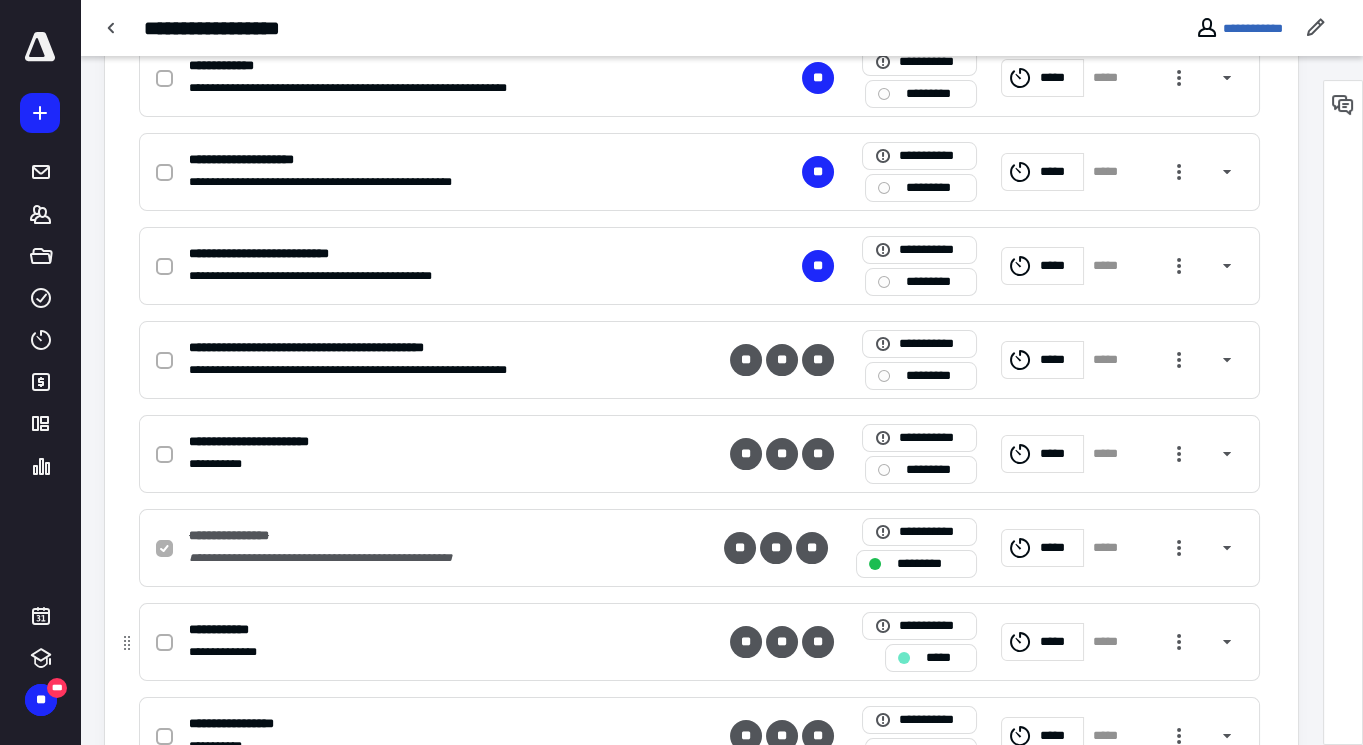 checkbox on "true" 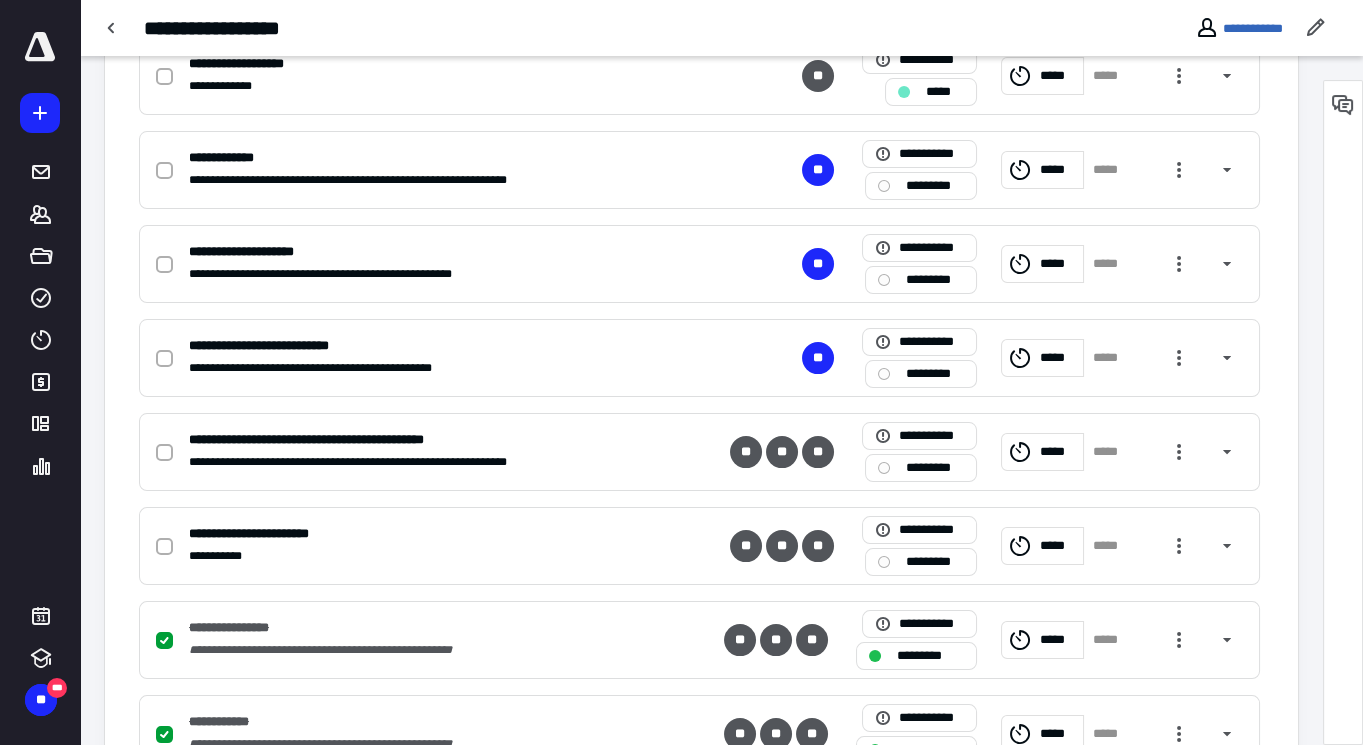 scroll, scrollTop: 726, scrollLeft: 0, axis: vertical 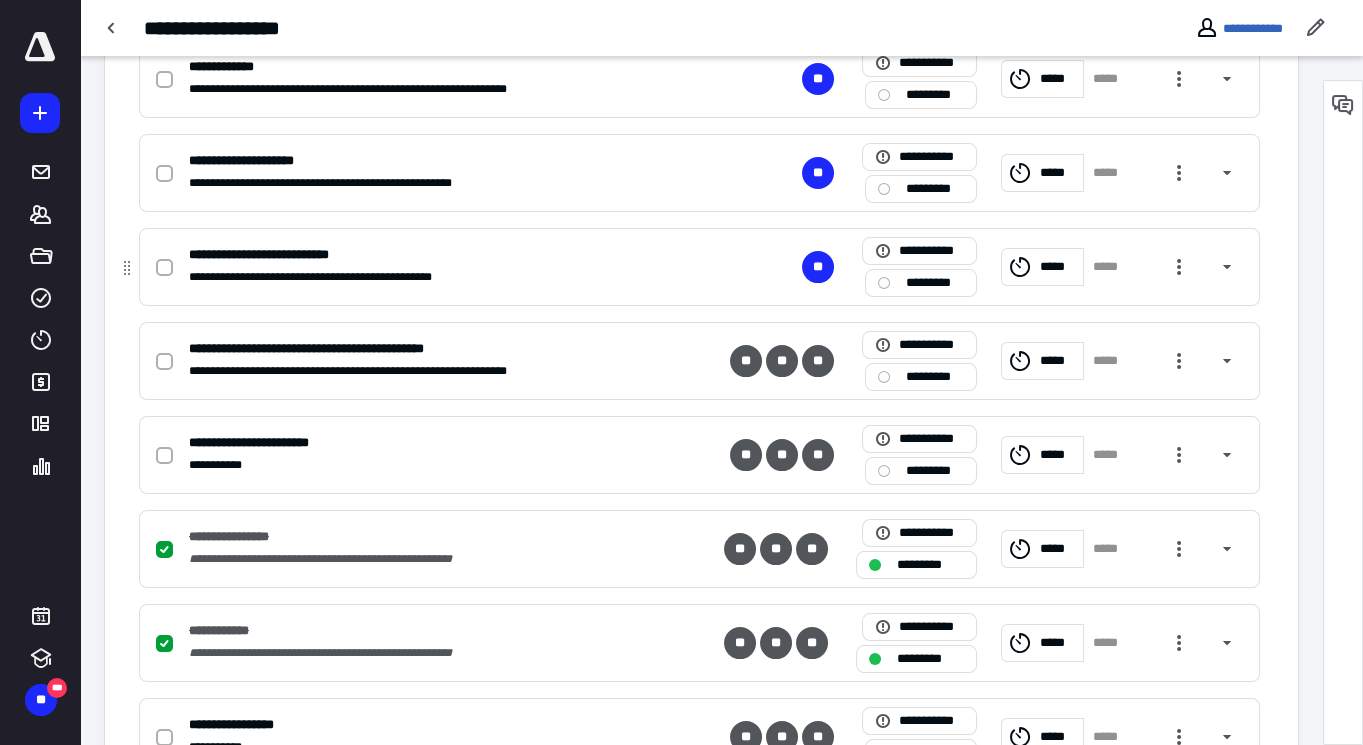 click 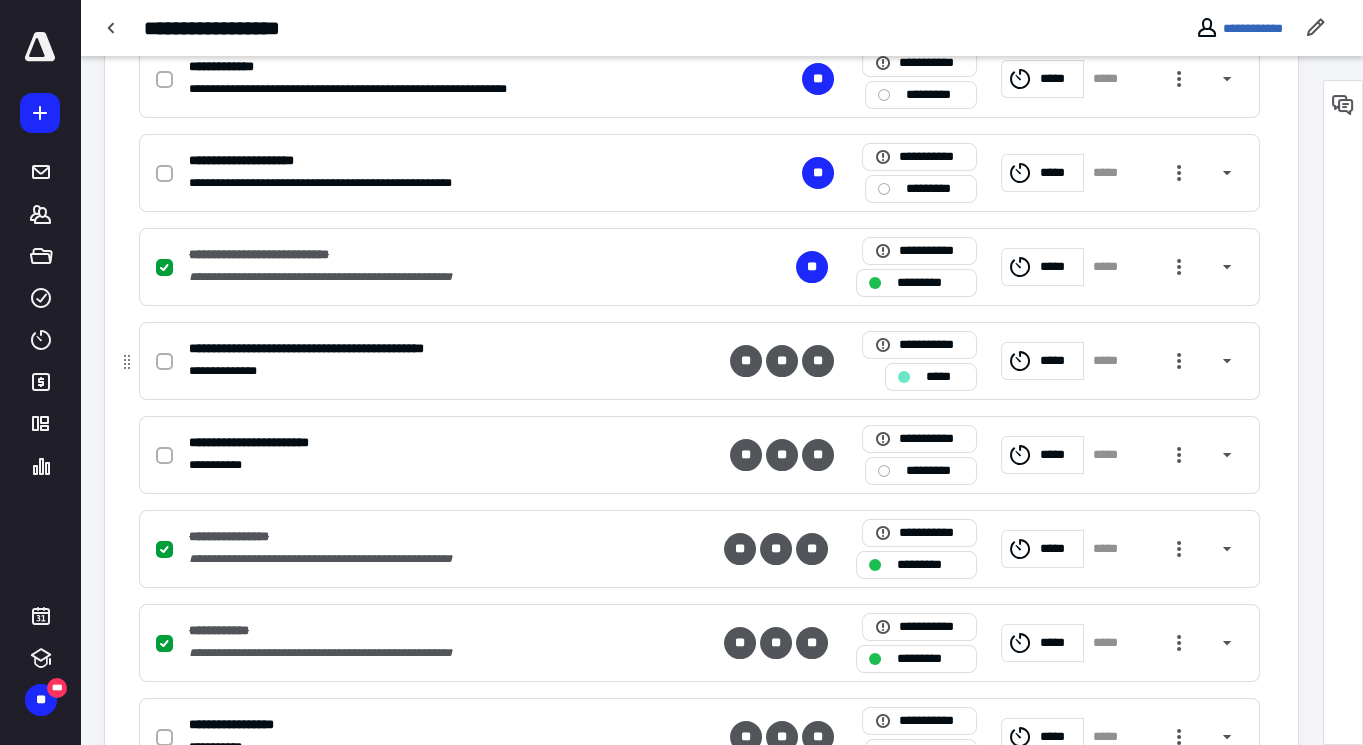 click at bounding box center [168, 361] 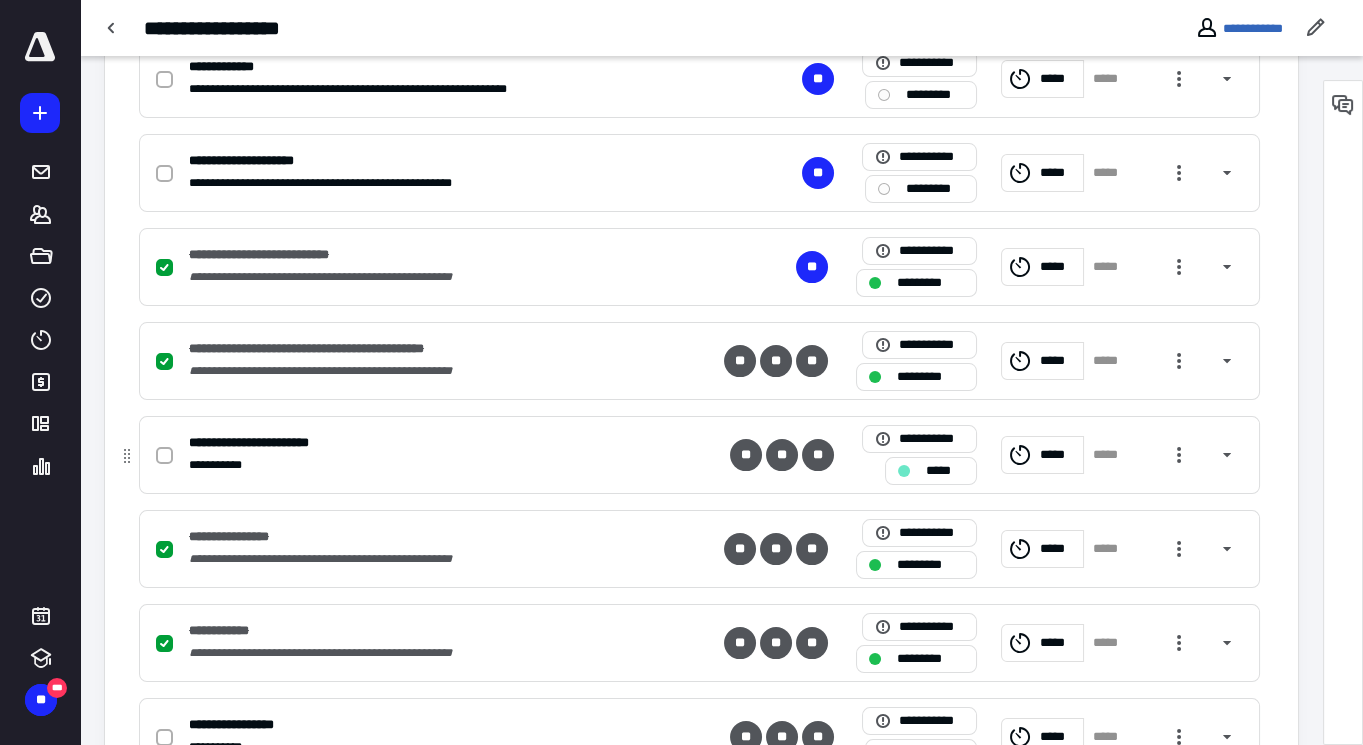 checkbox on "false" 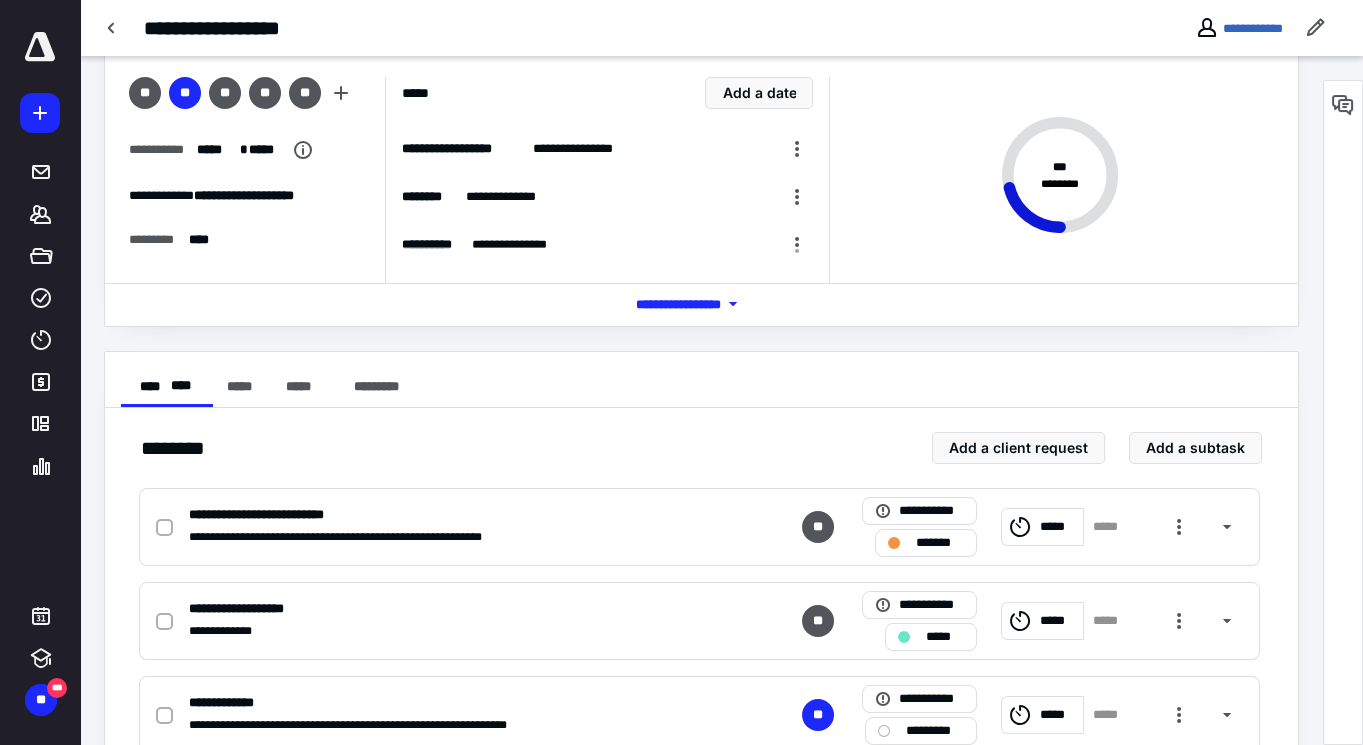scroll, scrollTop: 0, scrollLeft: 0, axis: both 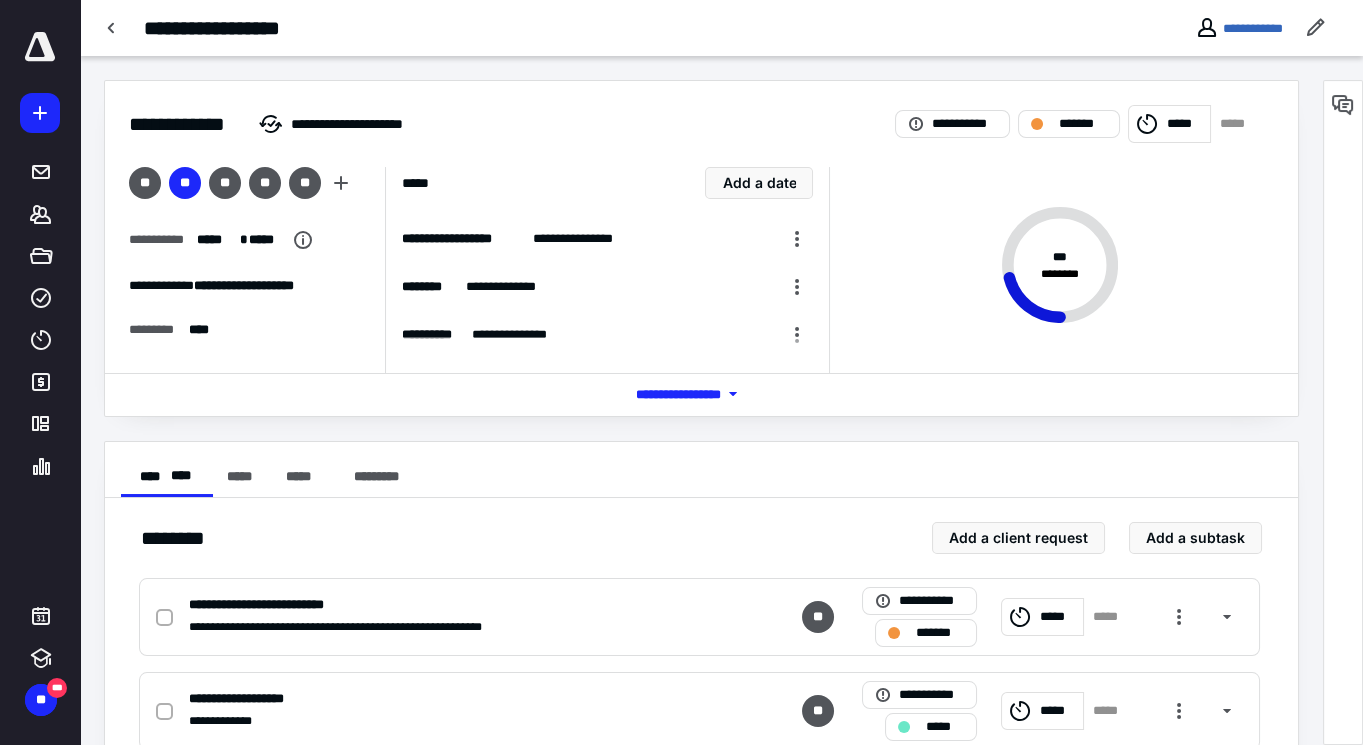 click on "*** **** *******" at bounding box center [702, 394] 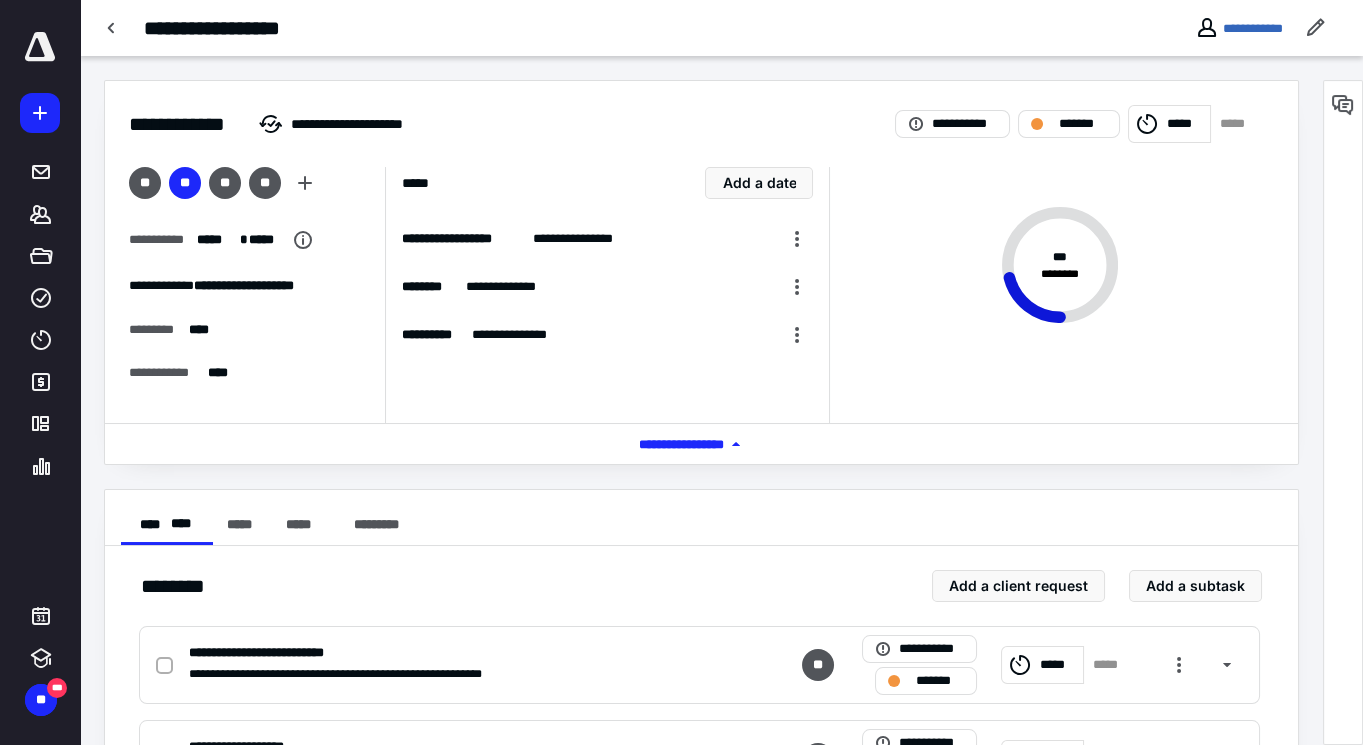 scroll, scrollTop: 90, scrollLeft: 0, axis: vertical 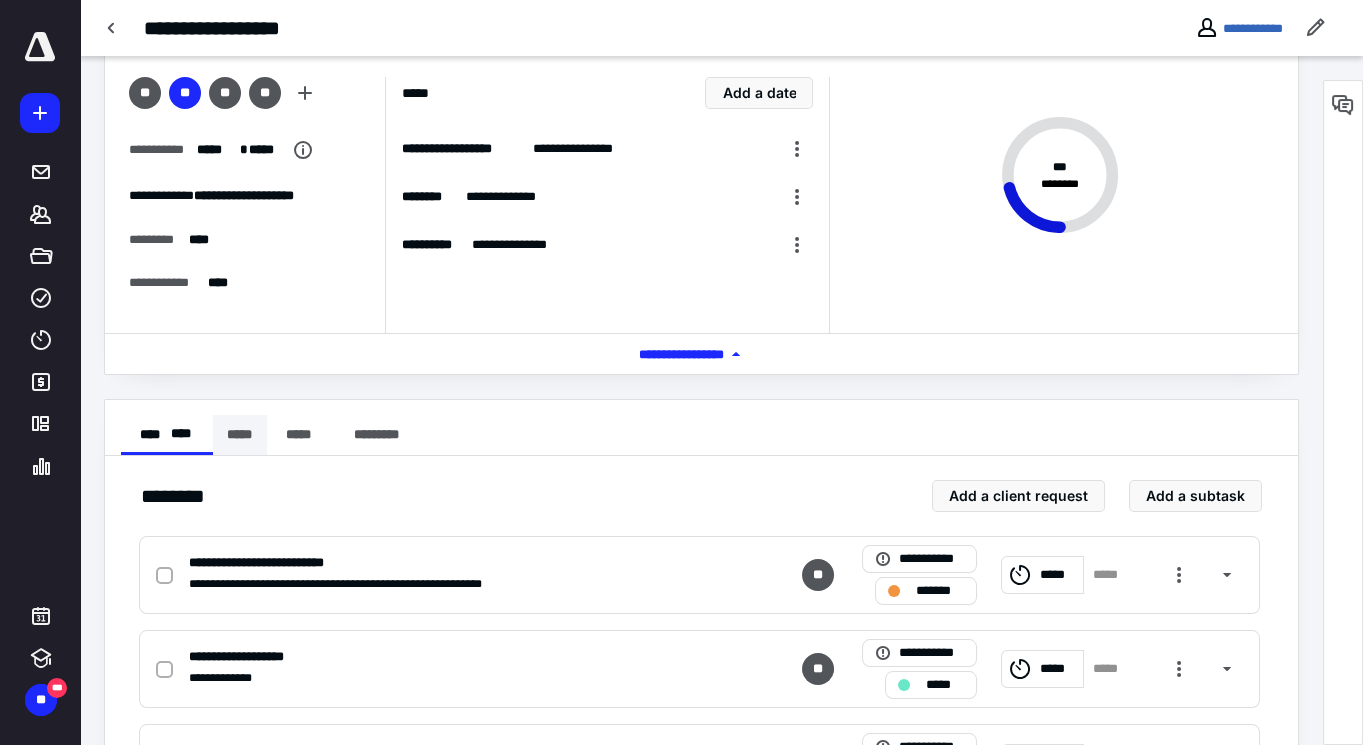 click on "*****" at bounding box center [240, 435] 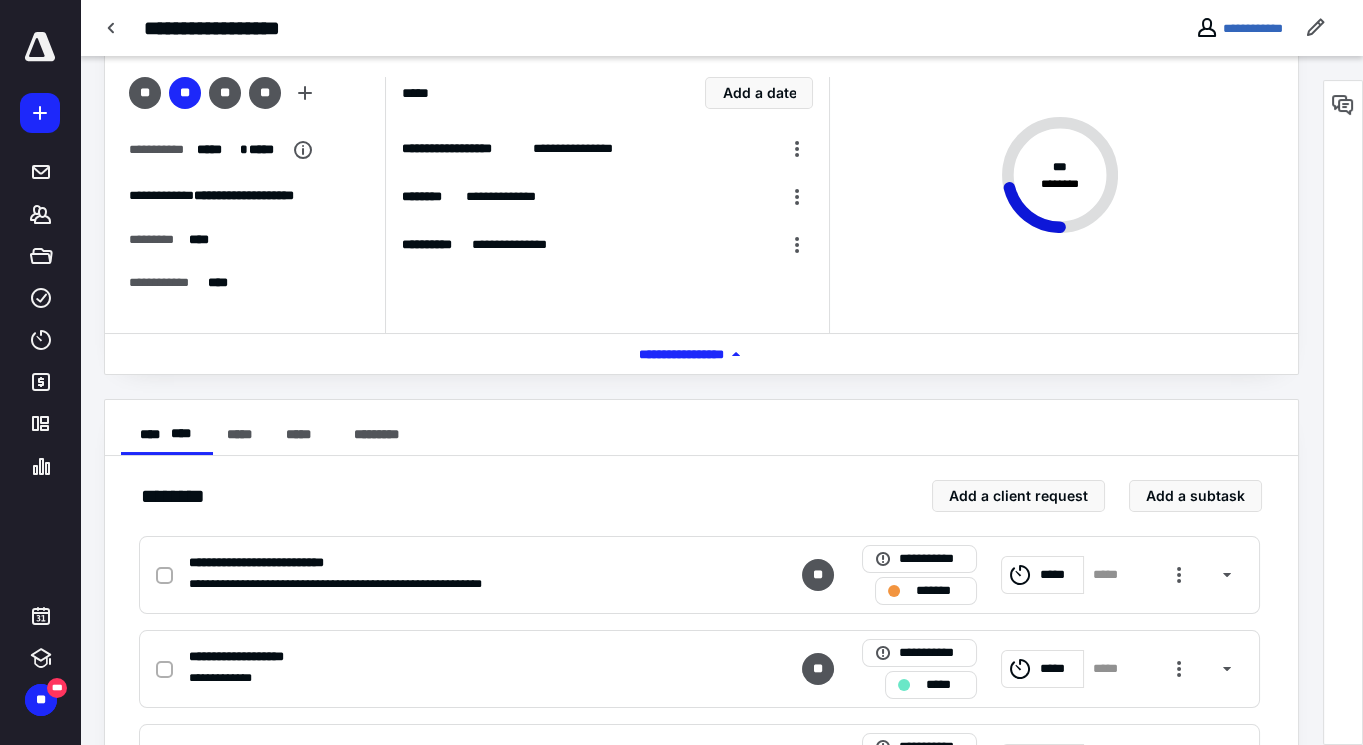 click on "**** * ** * ***** ***** *********" at bounding box center (701, 428) 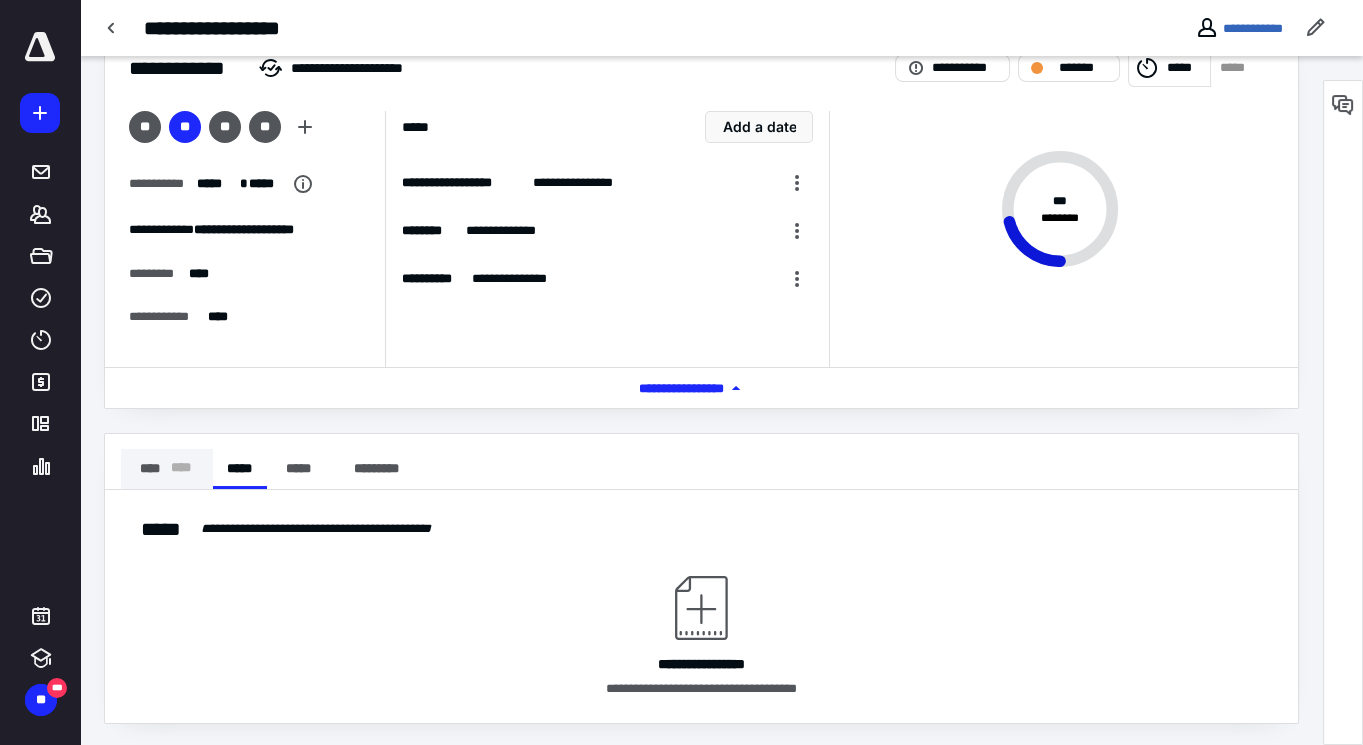 click on "**** * ** *" at bounding box center (167, 469) 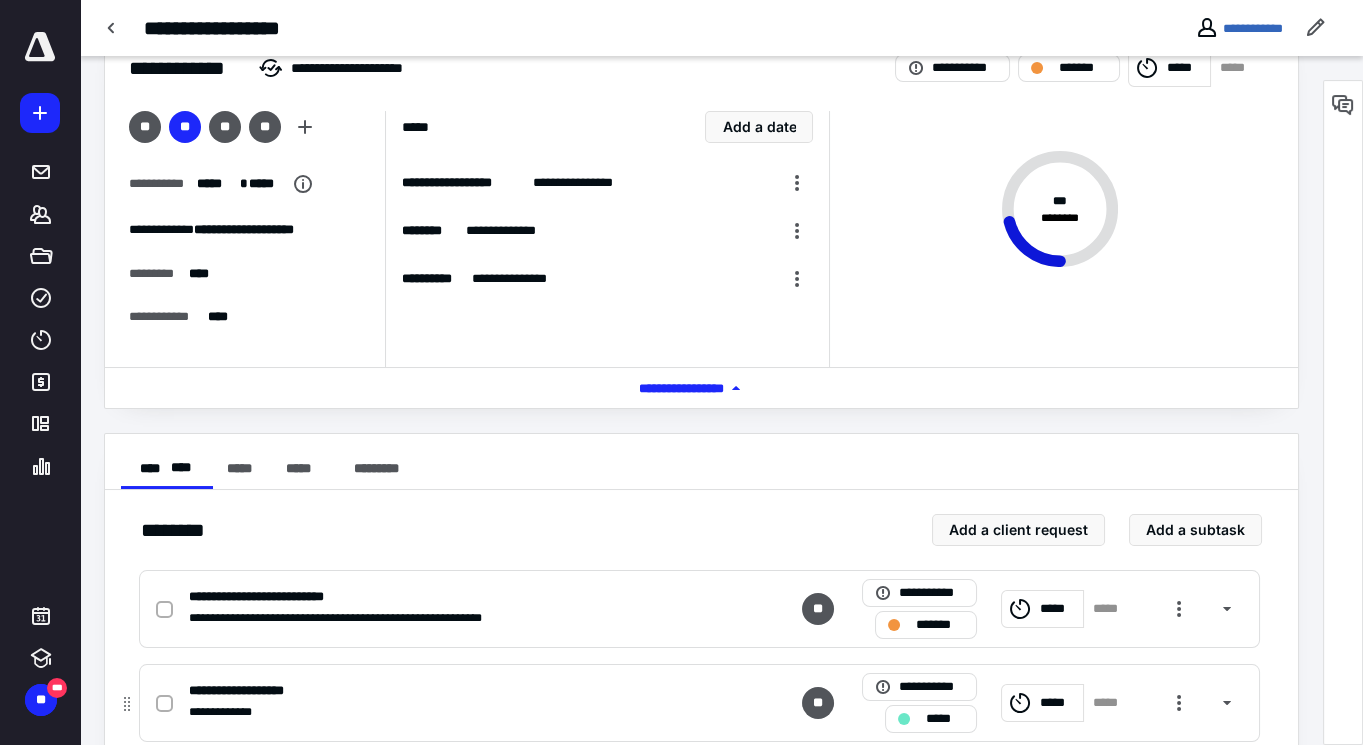 scroll, scrollTop: 237, scrollLeft: 0, axis: vertical 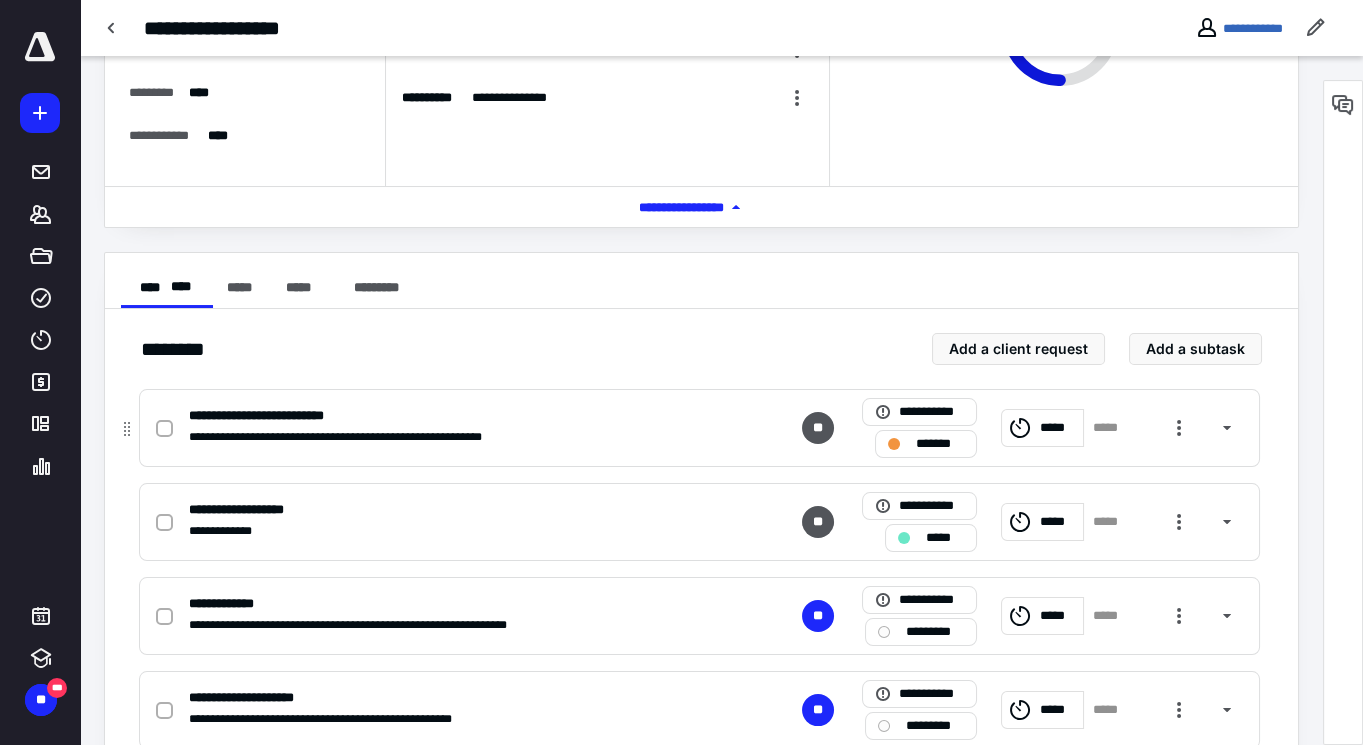 click 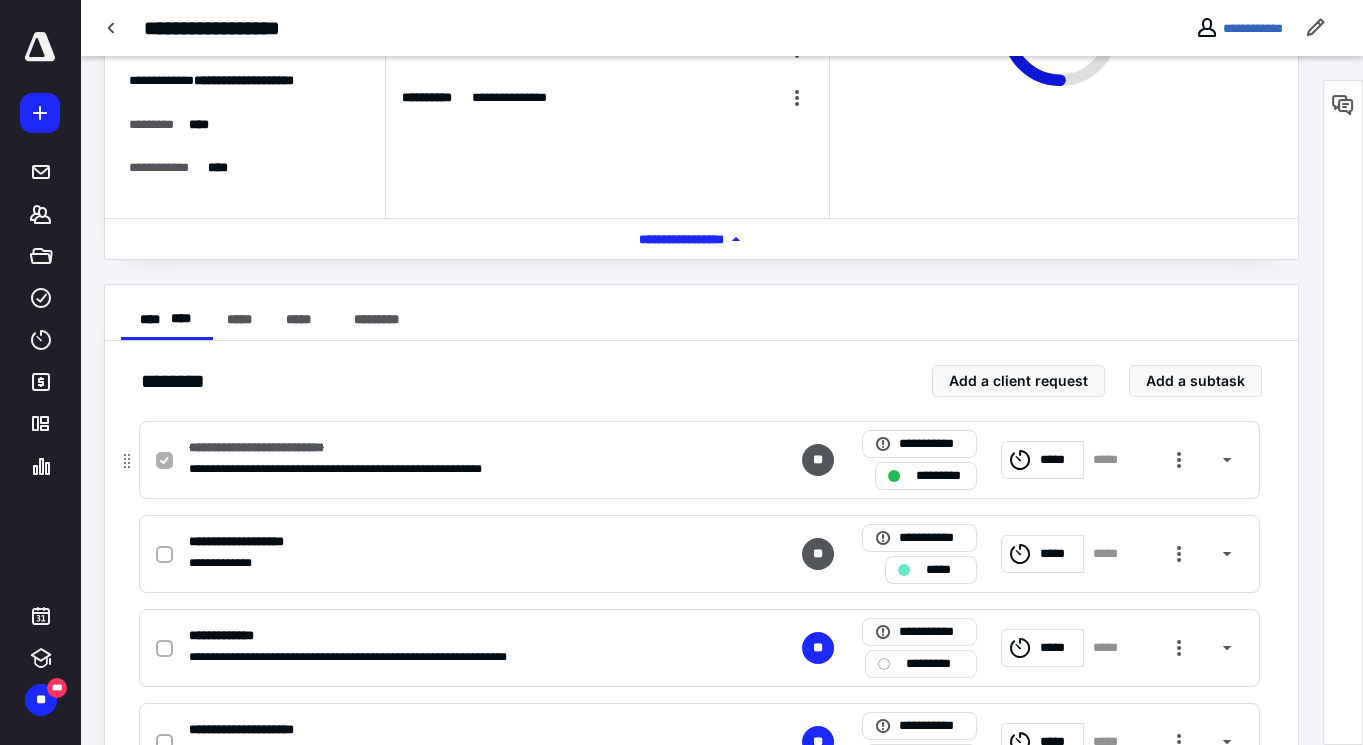 scroll, scrollTop: 269, scrollLeft: 0, axis: vertical 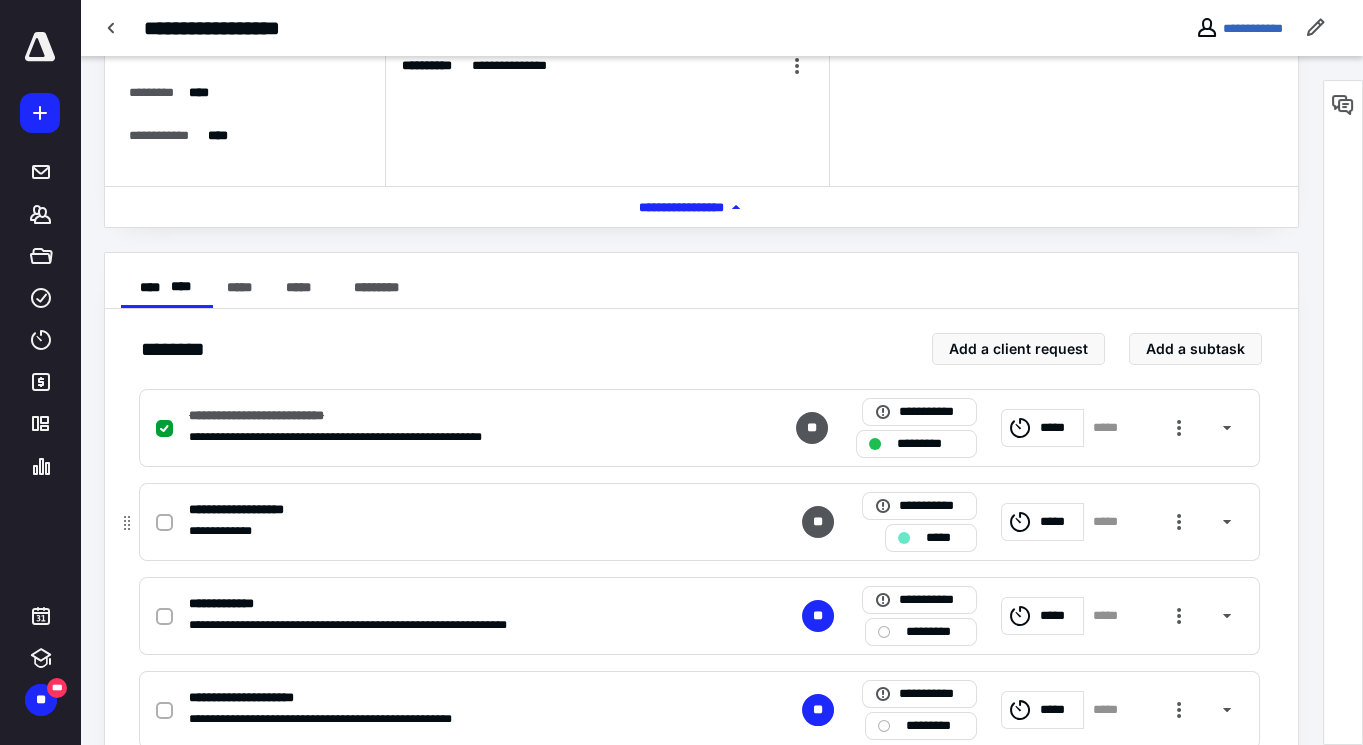 click at bounding box center (164, 522) 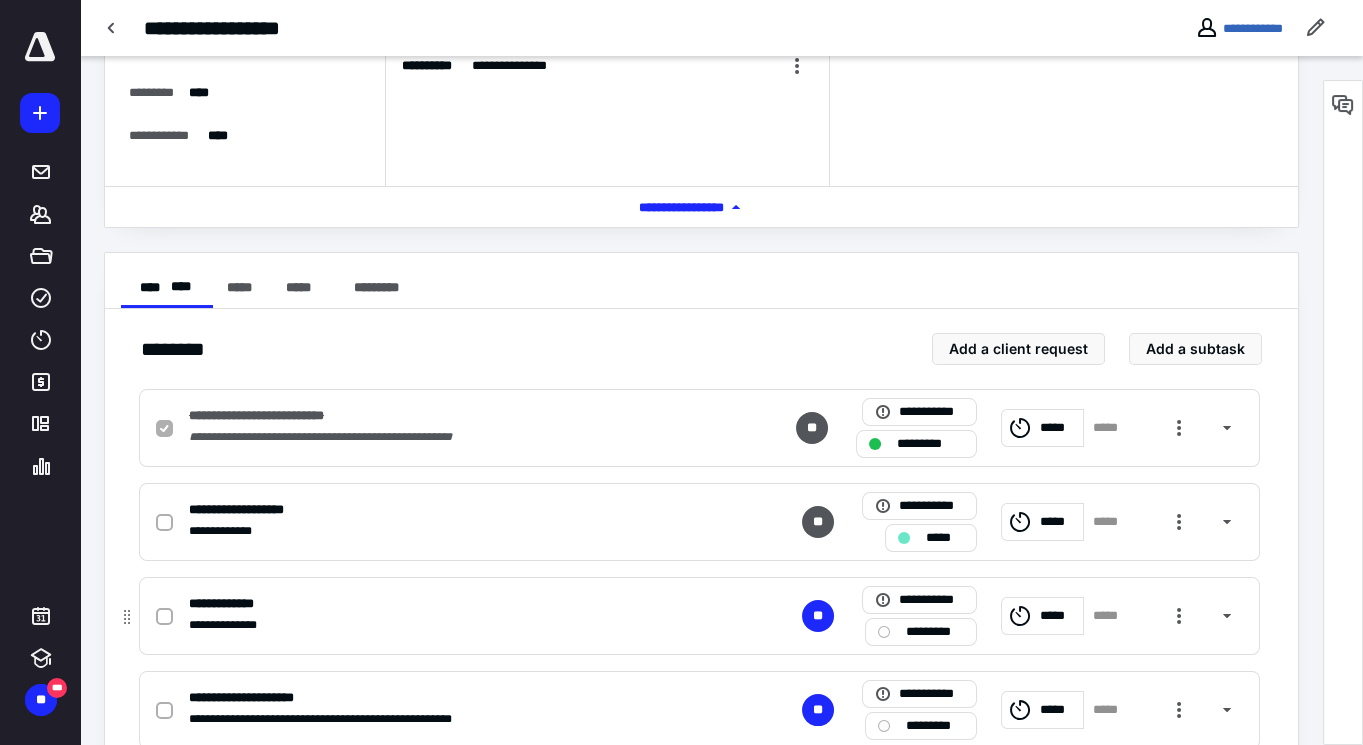 checkbox on "true" 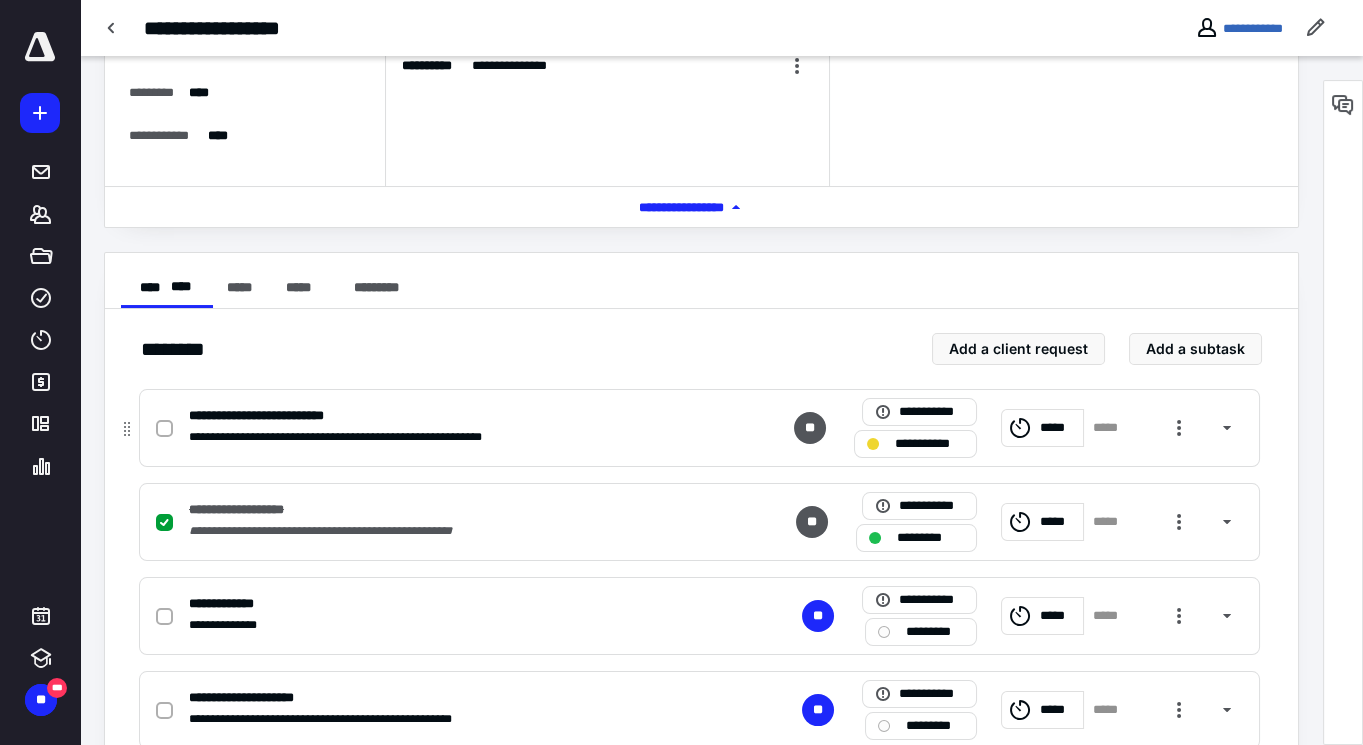 click 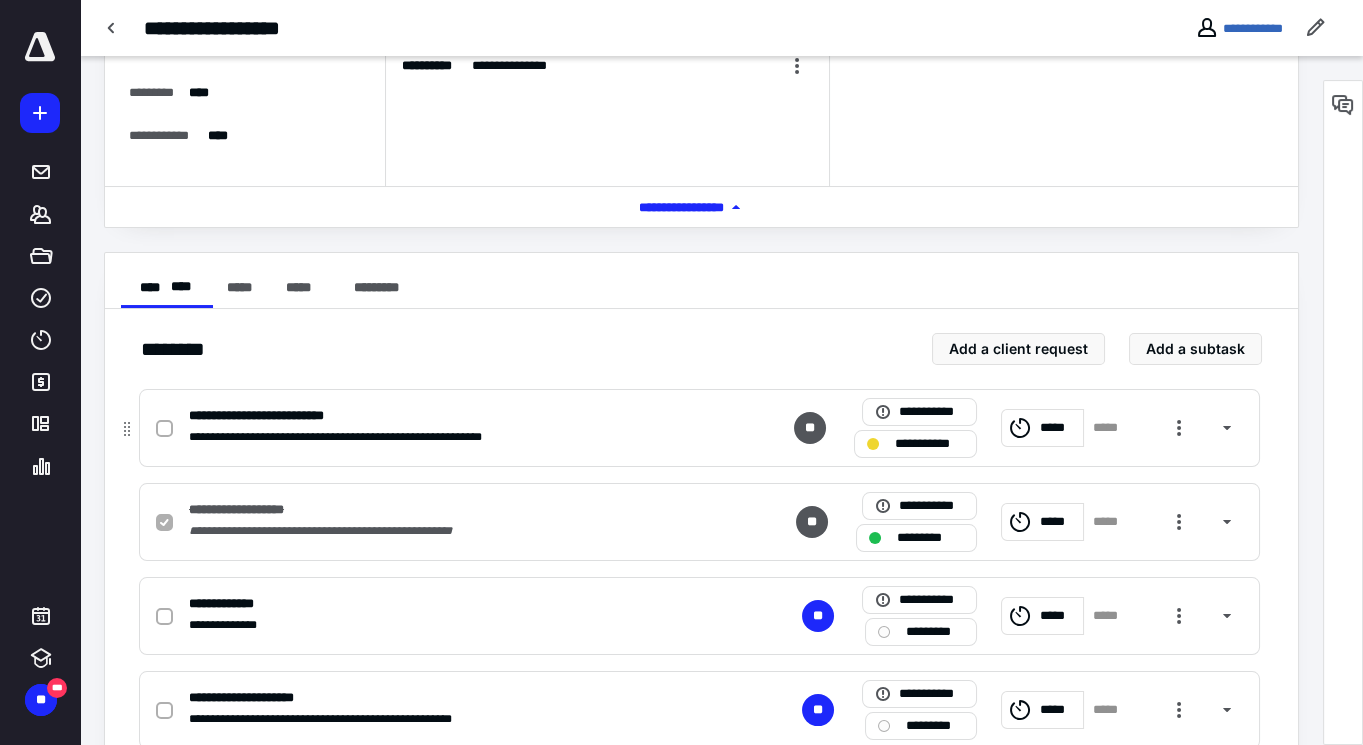 checkbox on "true" 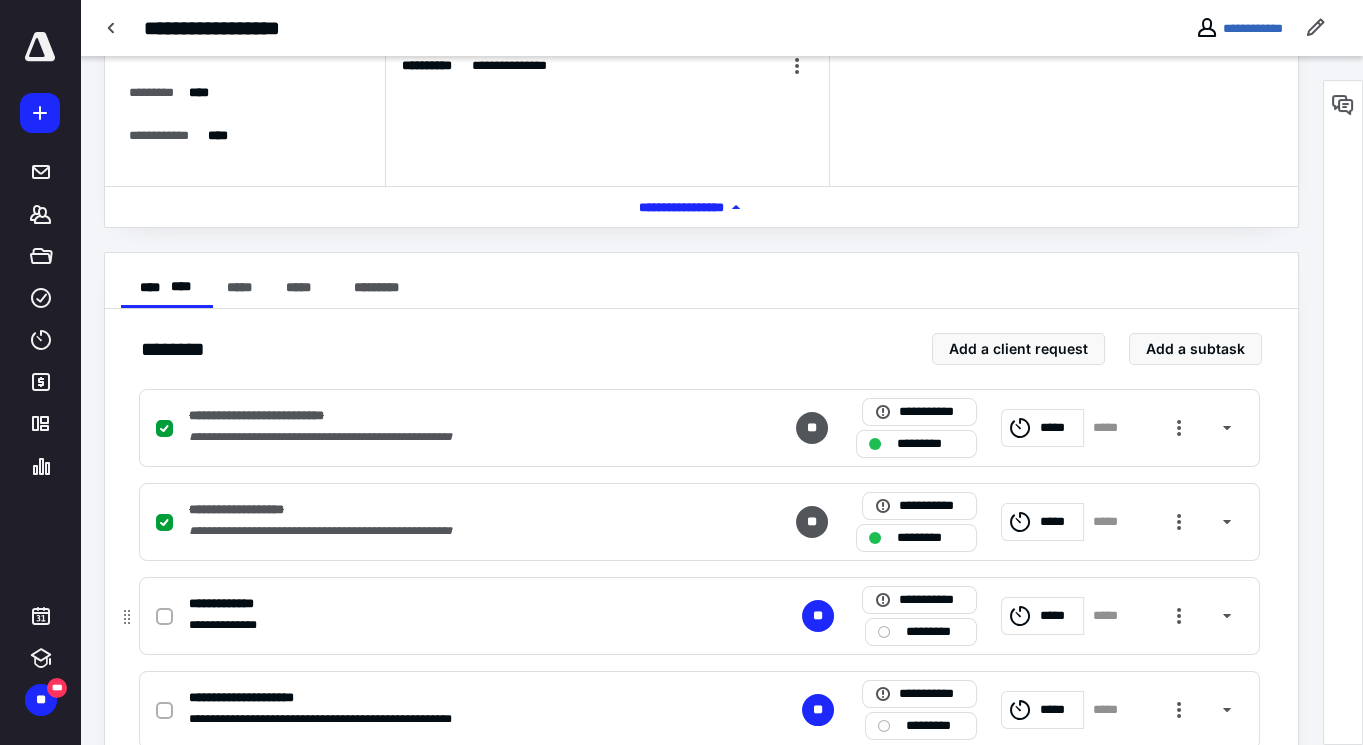 scroll, scrollTop: 360, scrollLeft: 0, axis: vertical 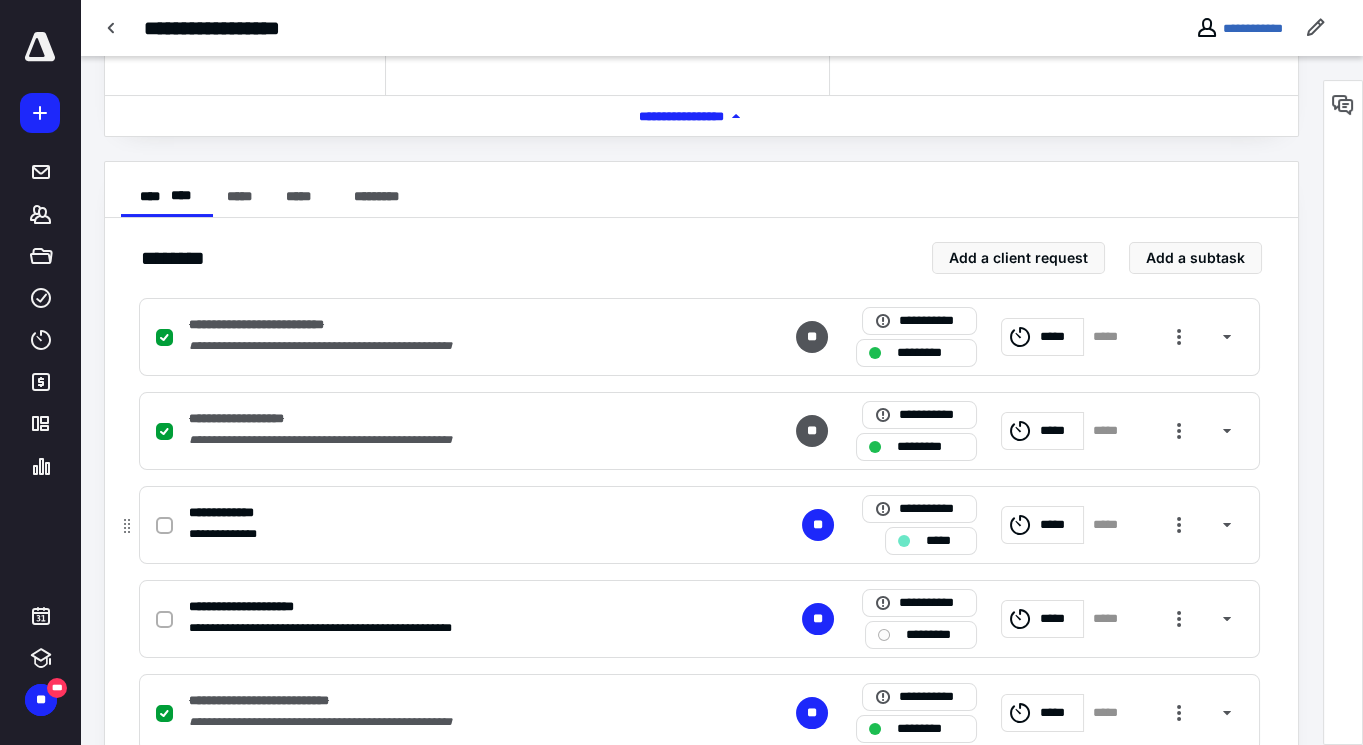click at bounding box center (164, 525) 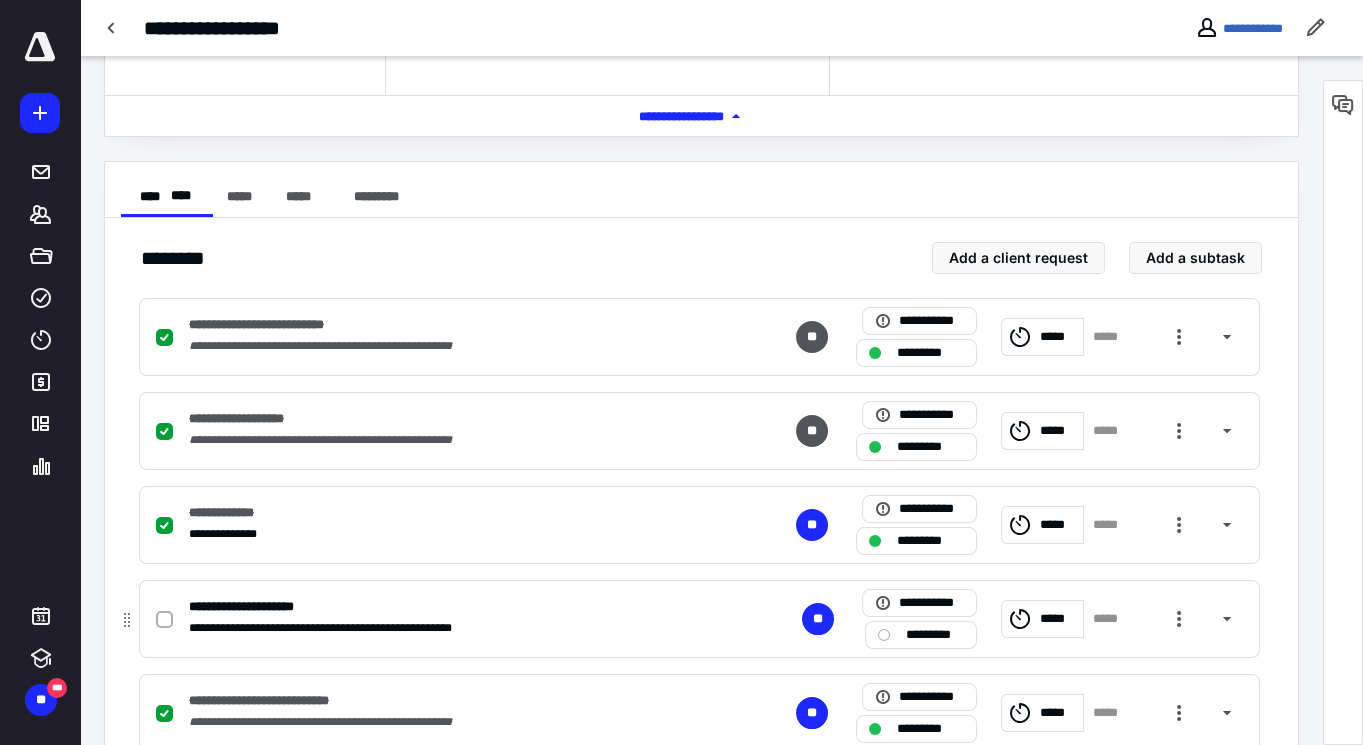 click at bounding box center [164, 619] 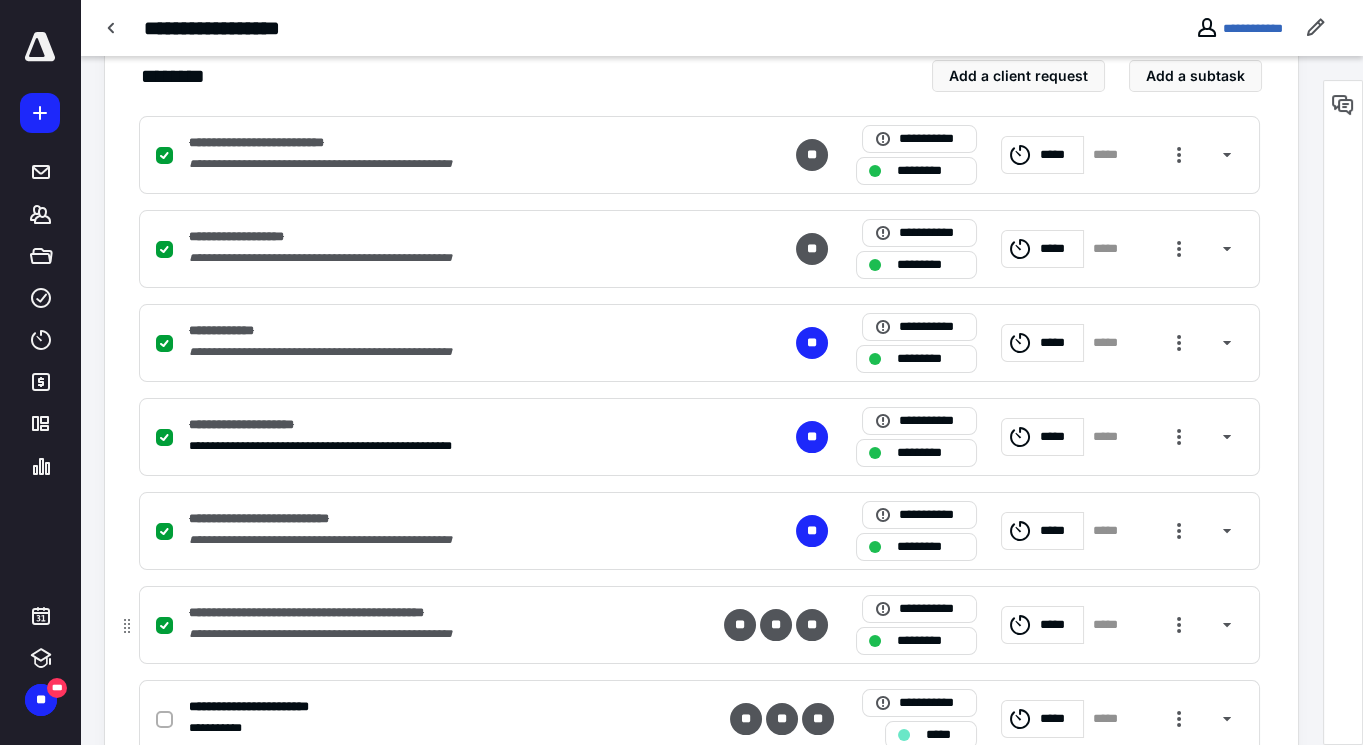checkbox on "false" 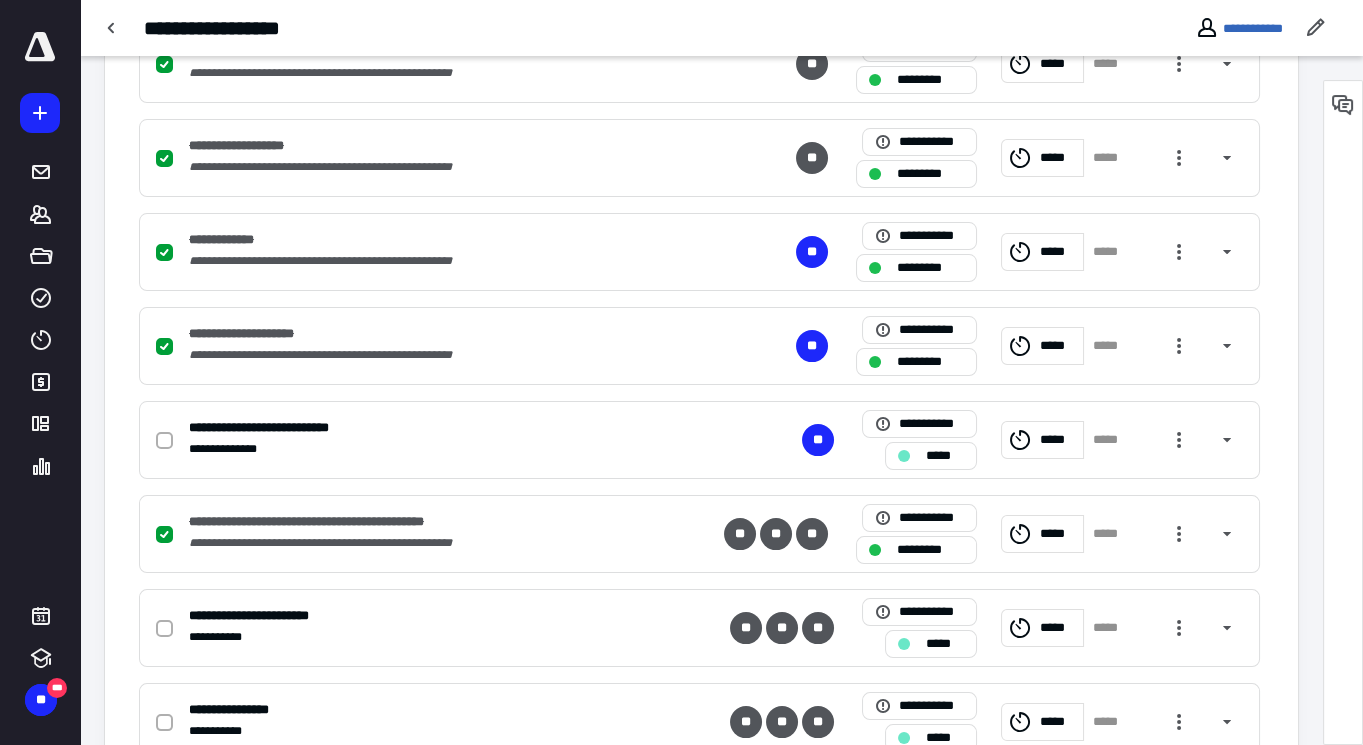 checkbox on "false" 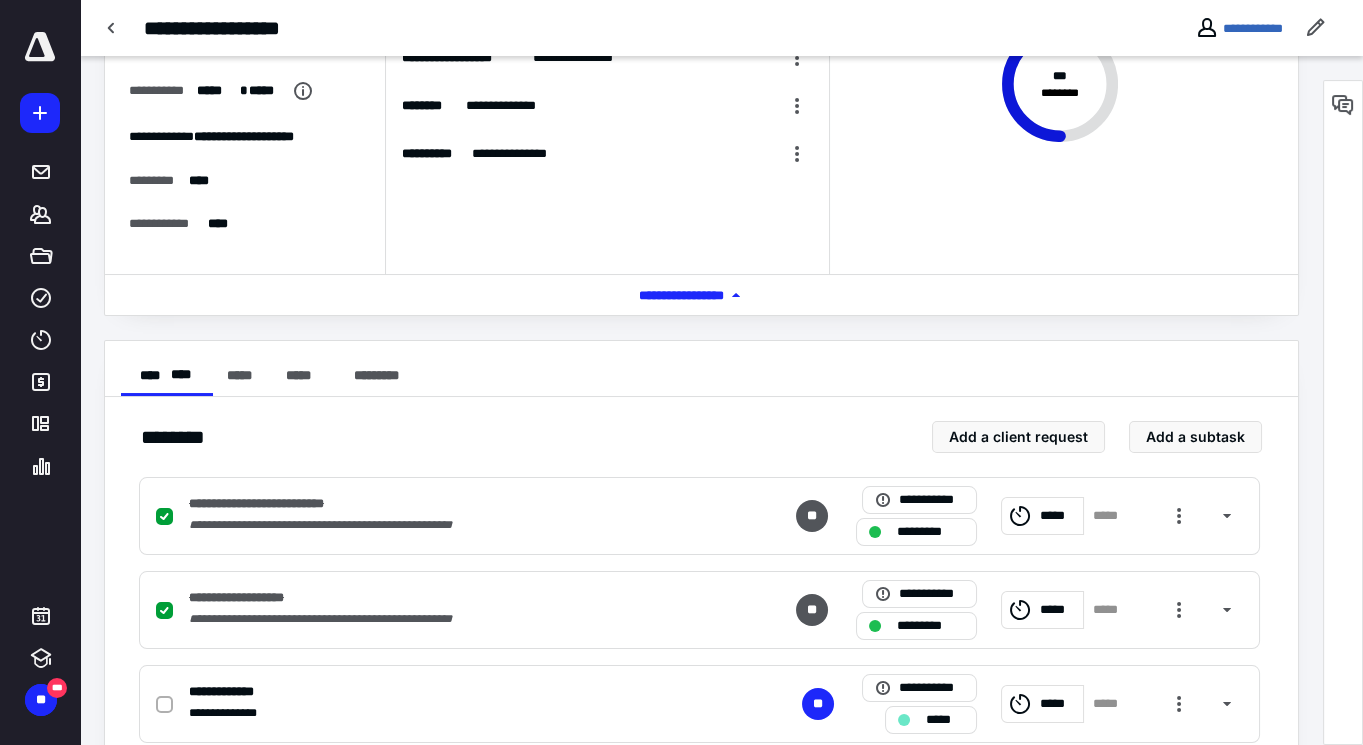 scroll, scrollTop: 363, scrollLeft: 0, axis: vertical 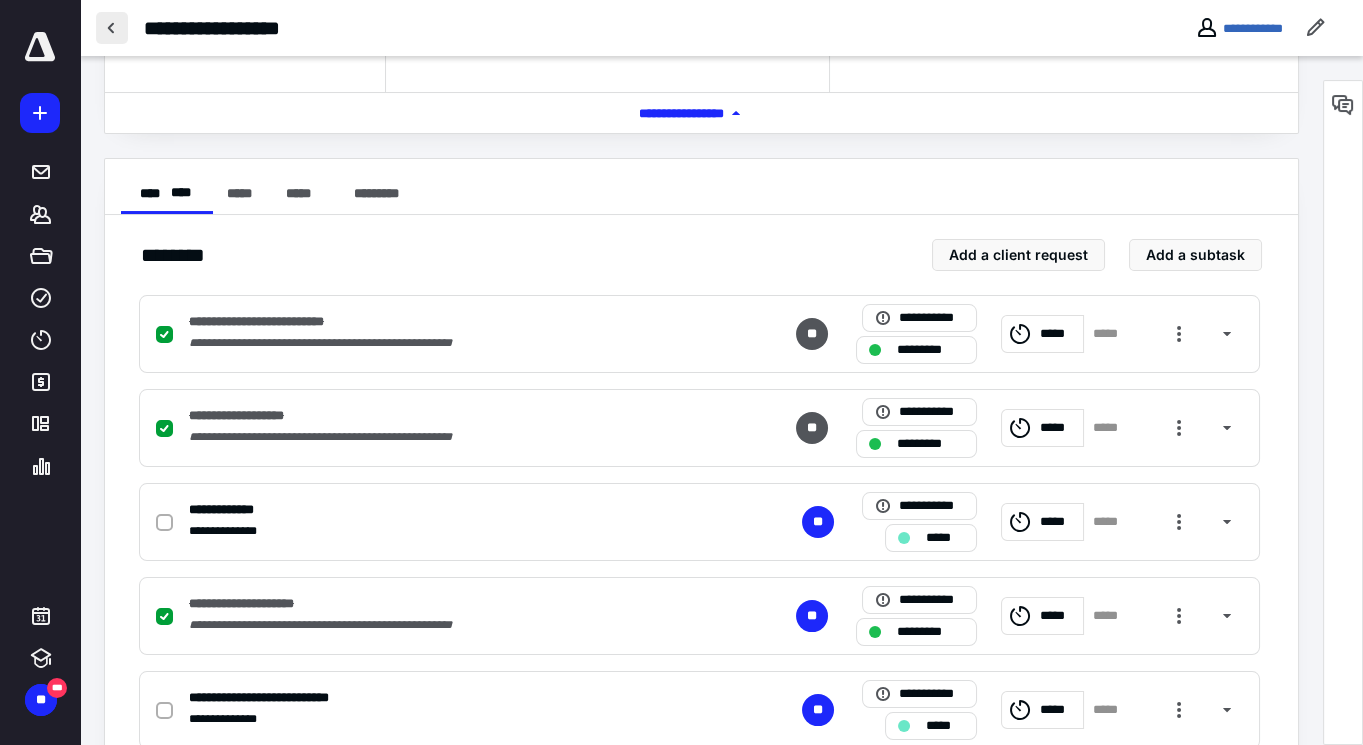 click at bounding box center (112, 28) 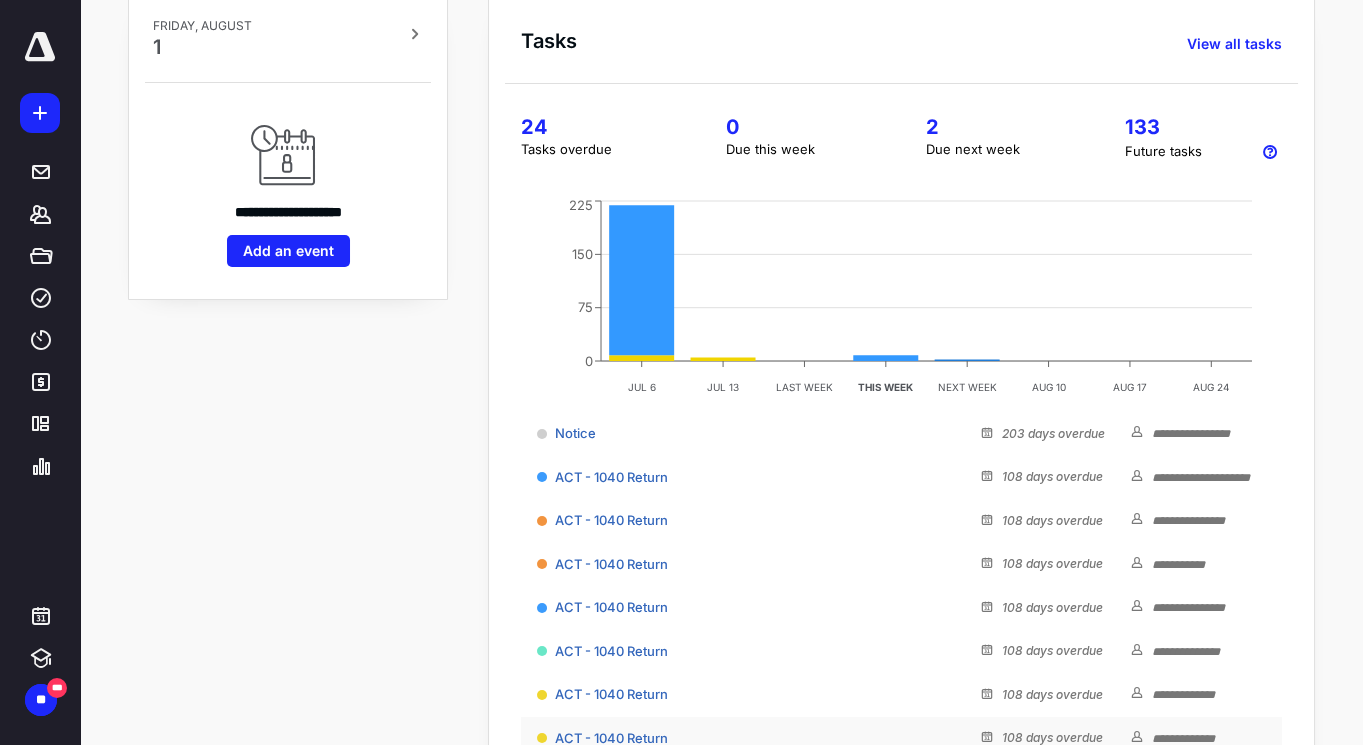 scroll, scrollTop: 0, scrollLeft: 0, axis: both 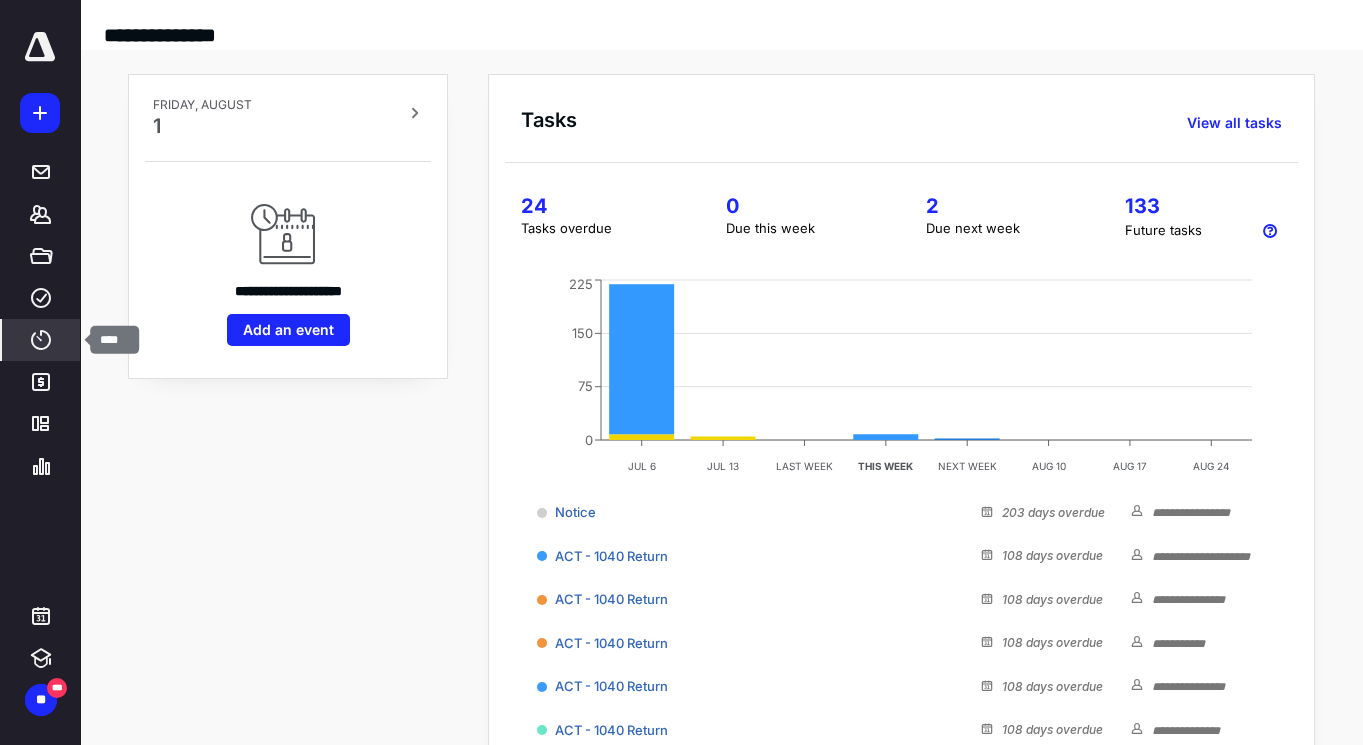 click 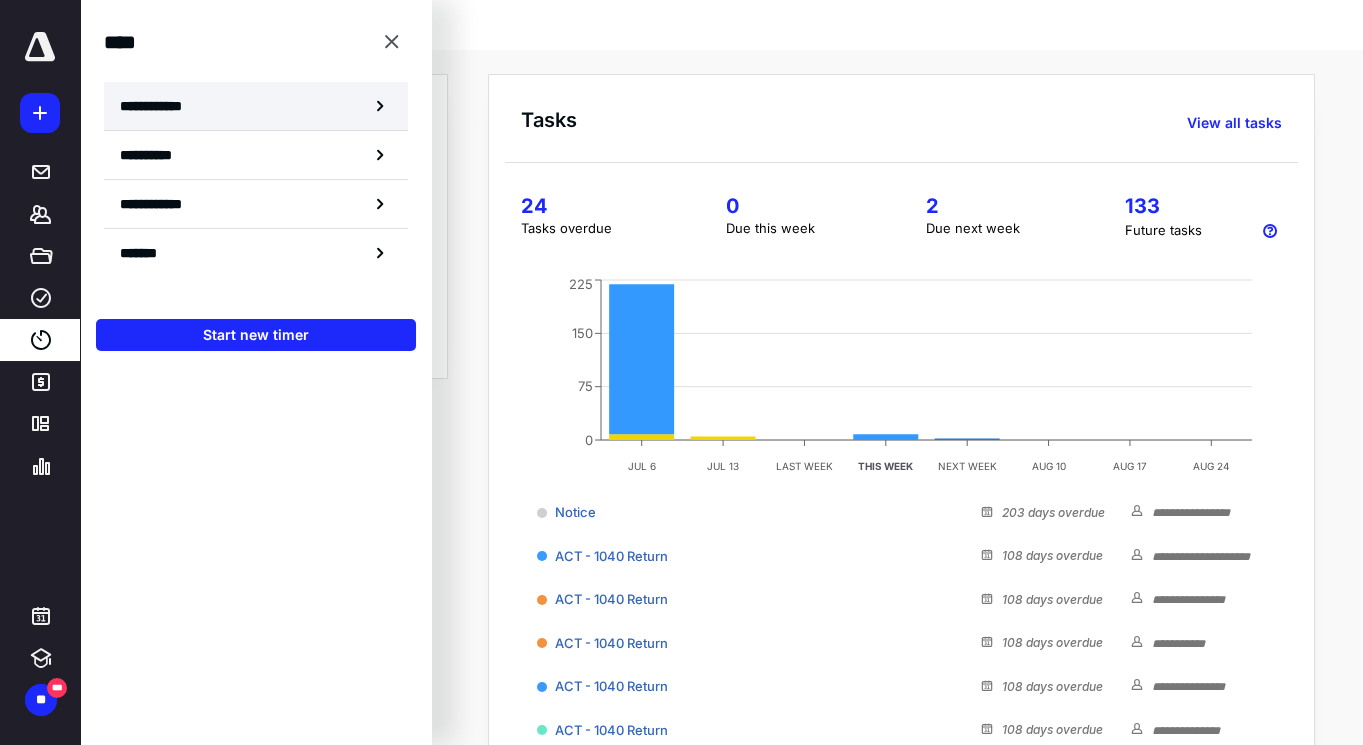 click on "**********" at bounding box center (256, 106) 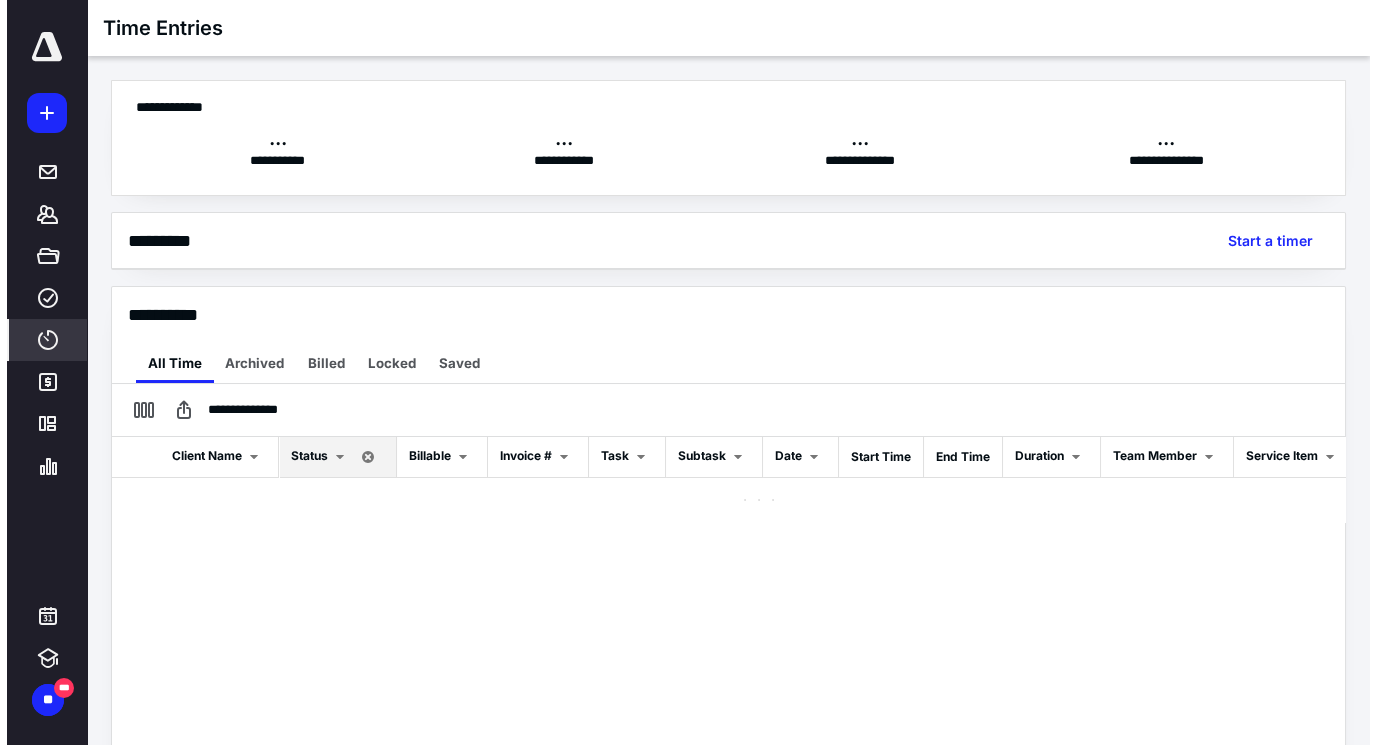 scroll, scrollTop: 0, scrollLeft: 0, axis: both 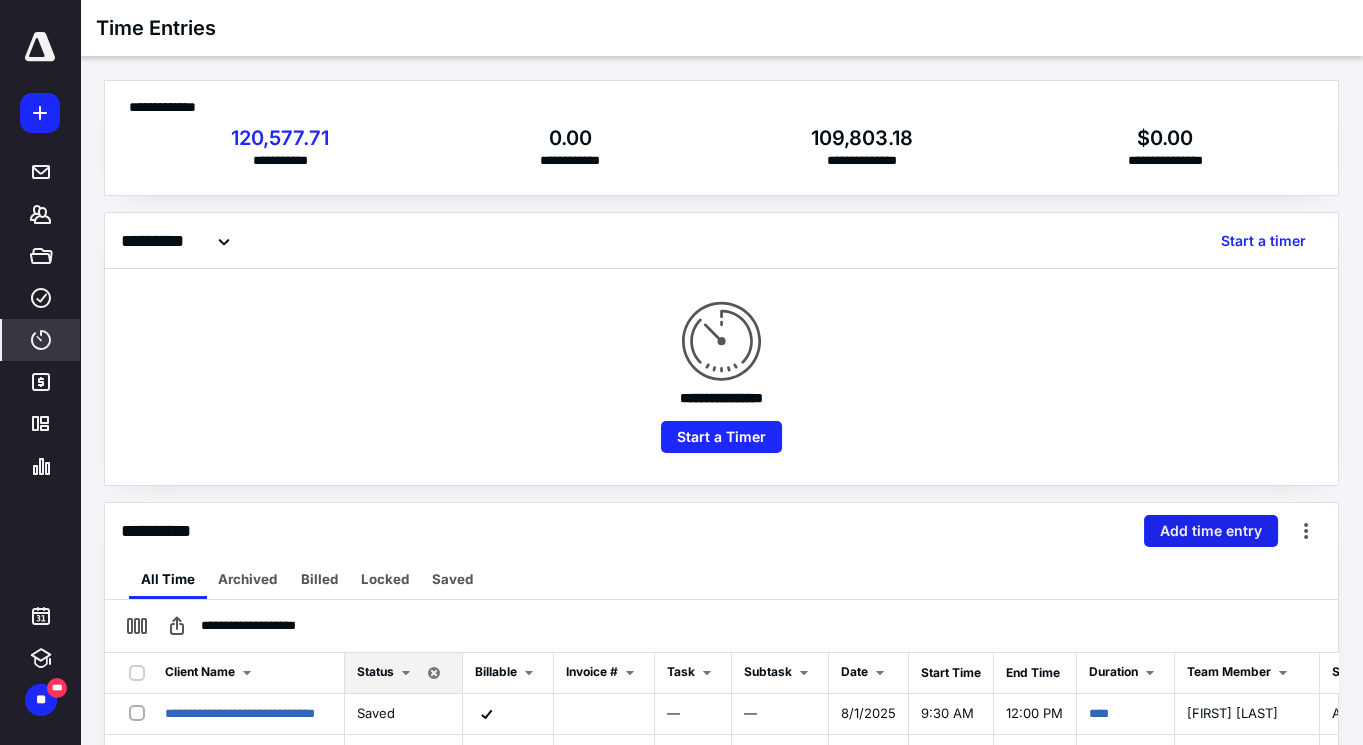 click on "Add time entry" at bounding box center [1211, 531] 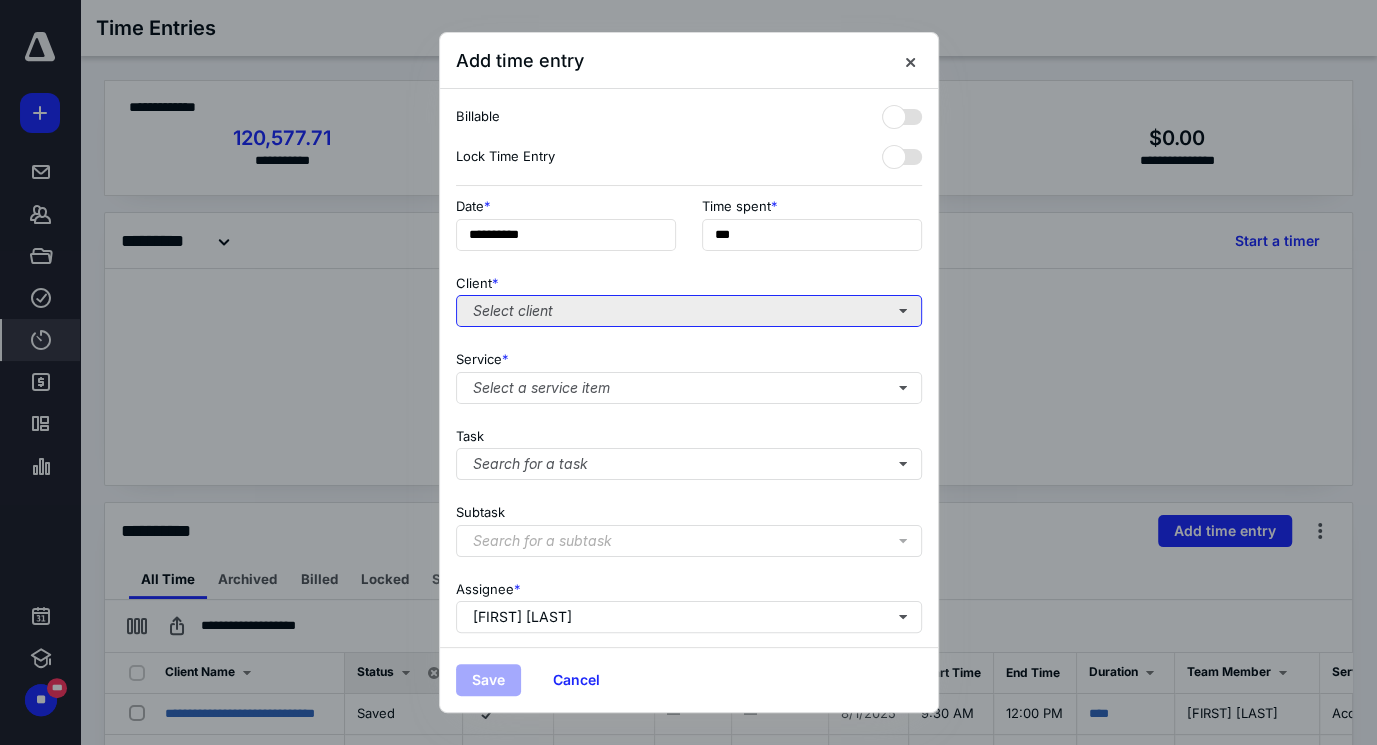 click on "Select client" at bounding box center [689, 311] 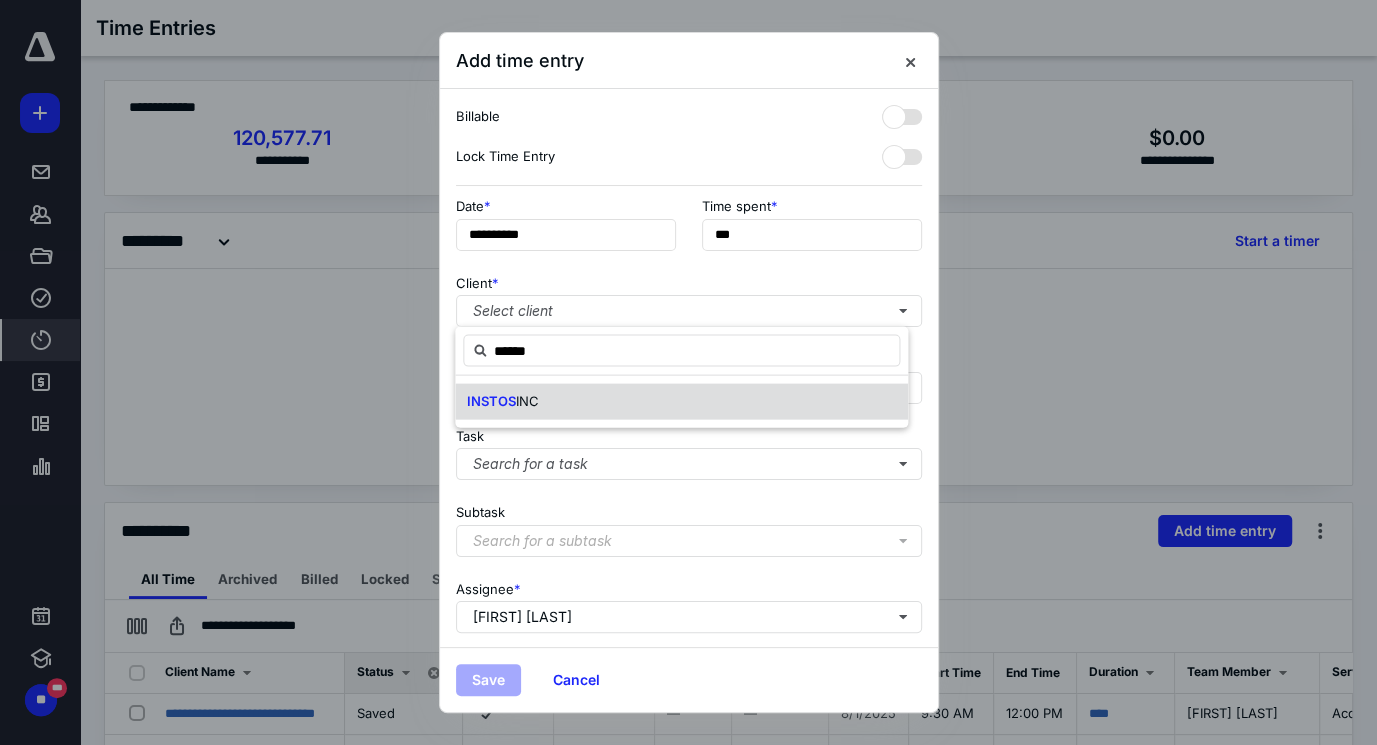 click on "INSTOS  INC" at bounding box center [681, 402] 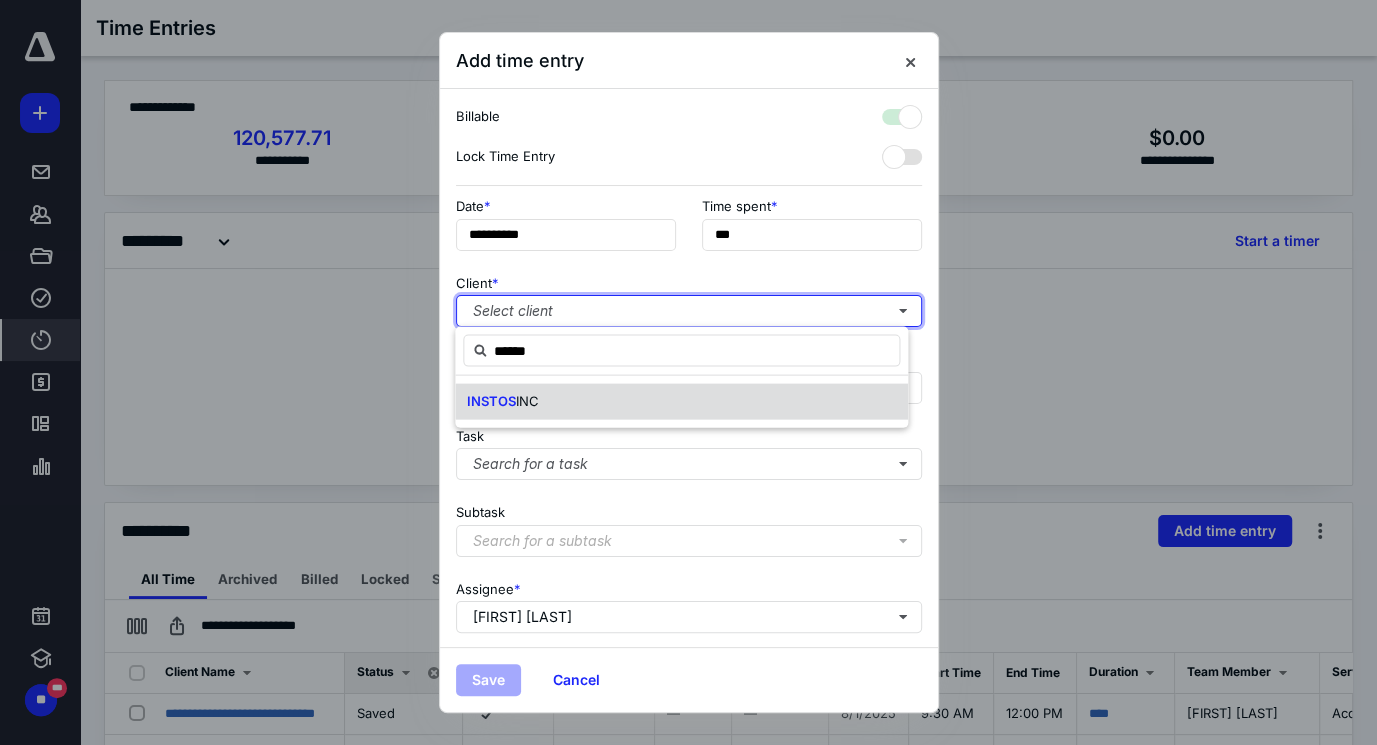 checkbox on "true" 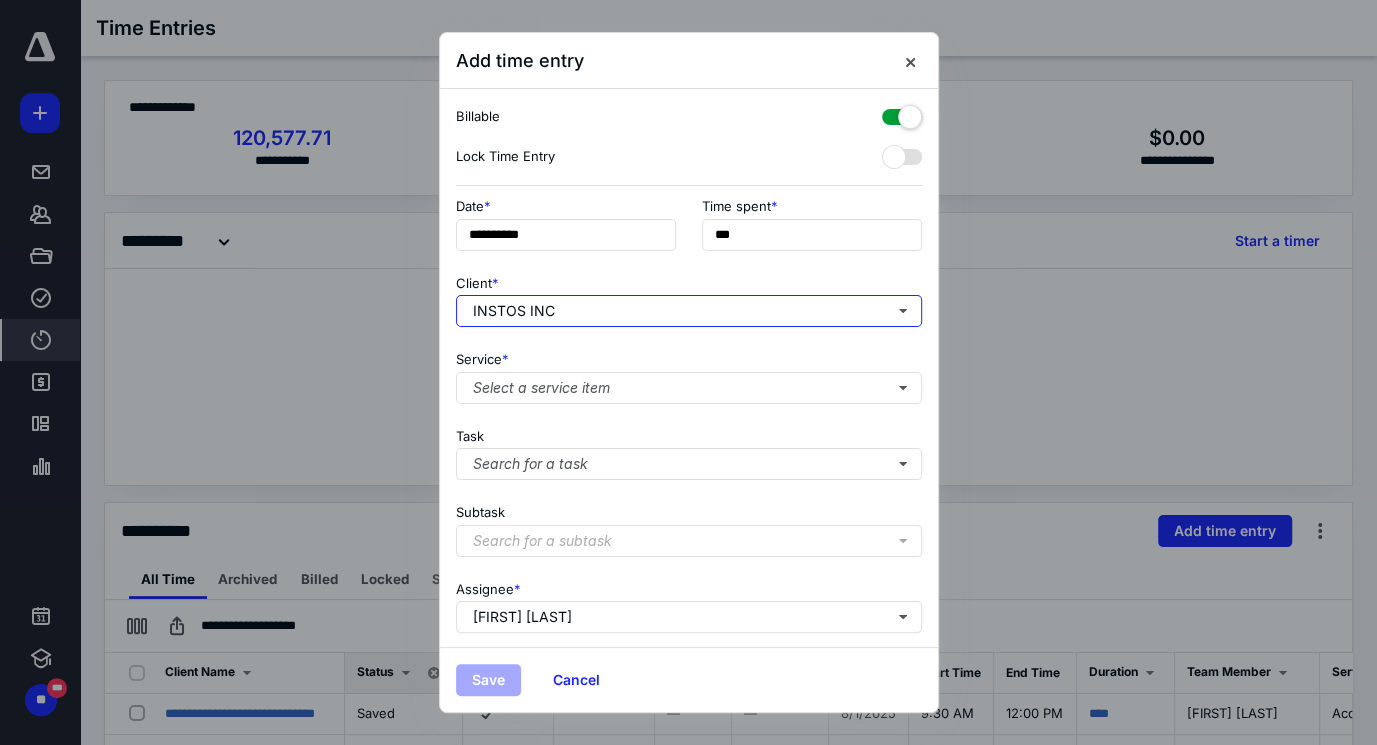 click on "INSTOS  INC" at bounding box center (681, 402) 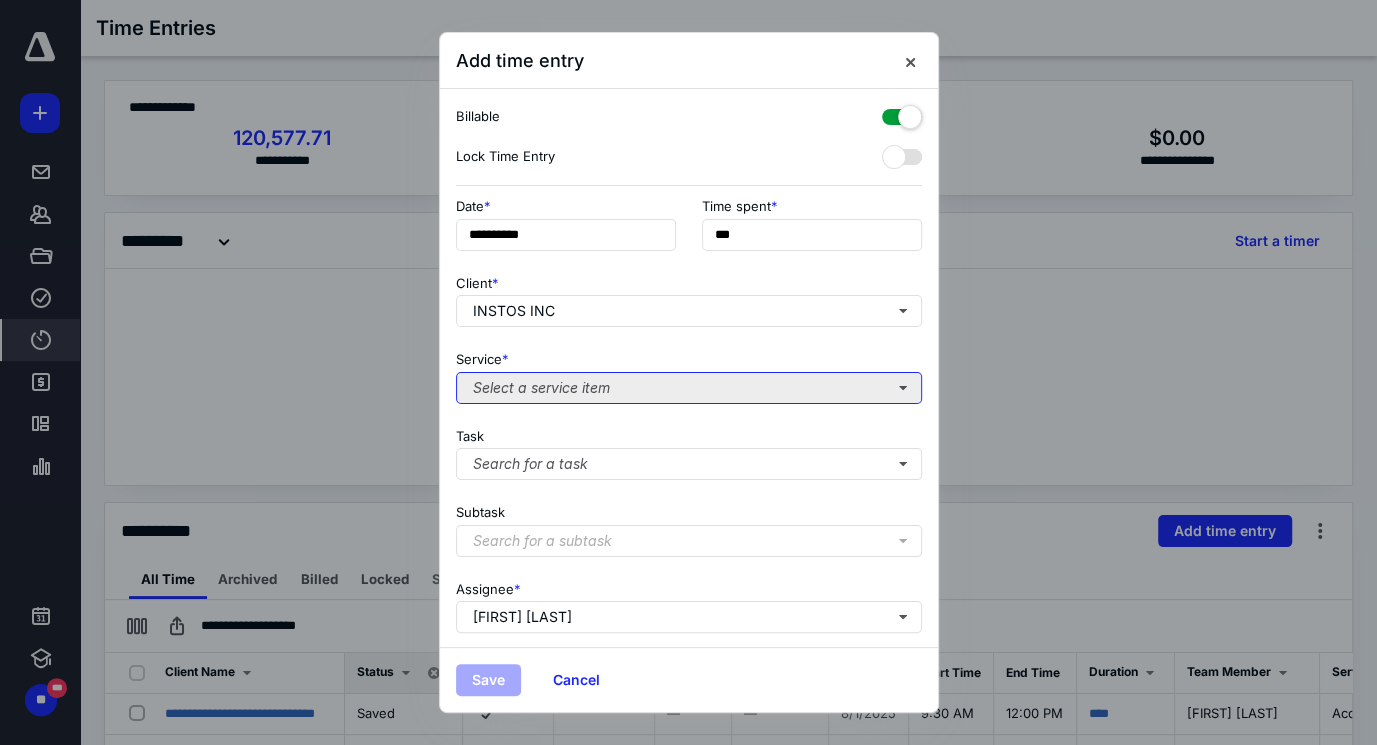 click on "Select a service item" at bounding box center (689, 388) 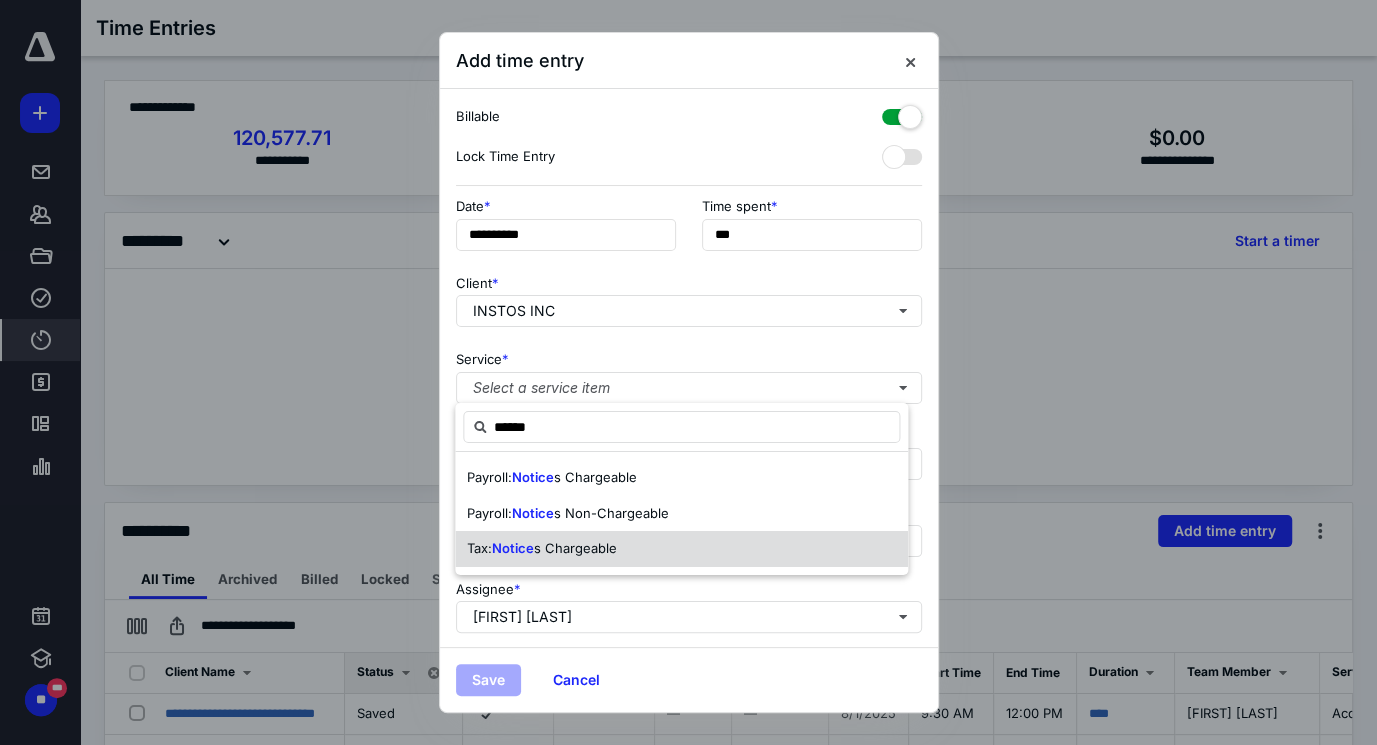 click on "Tax:" at bounding box center (479, 548) 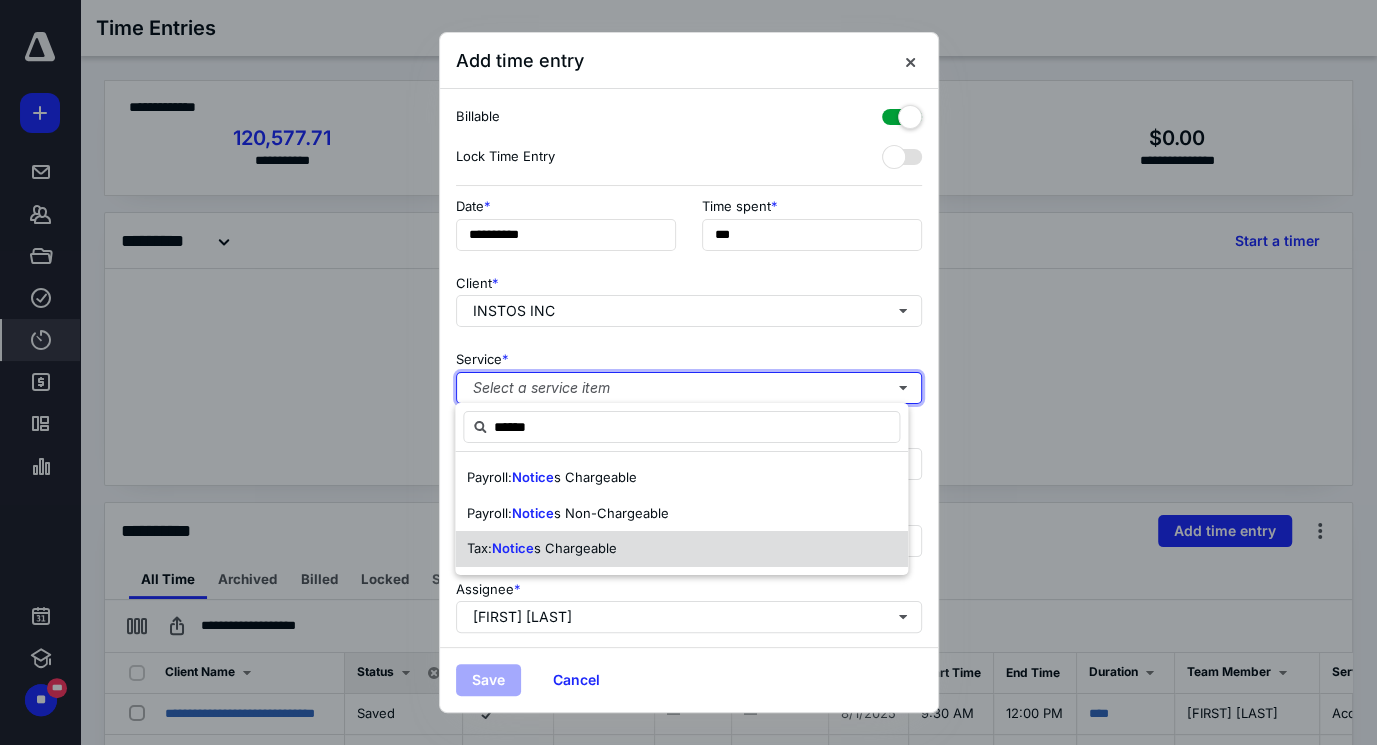 type 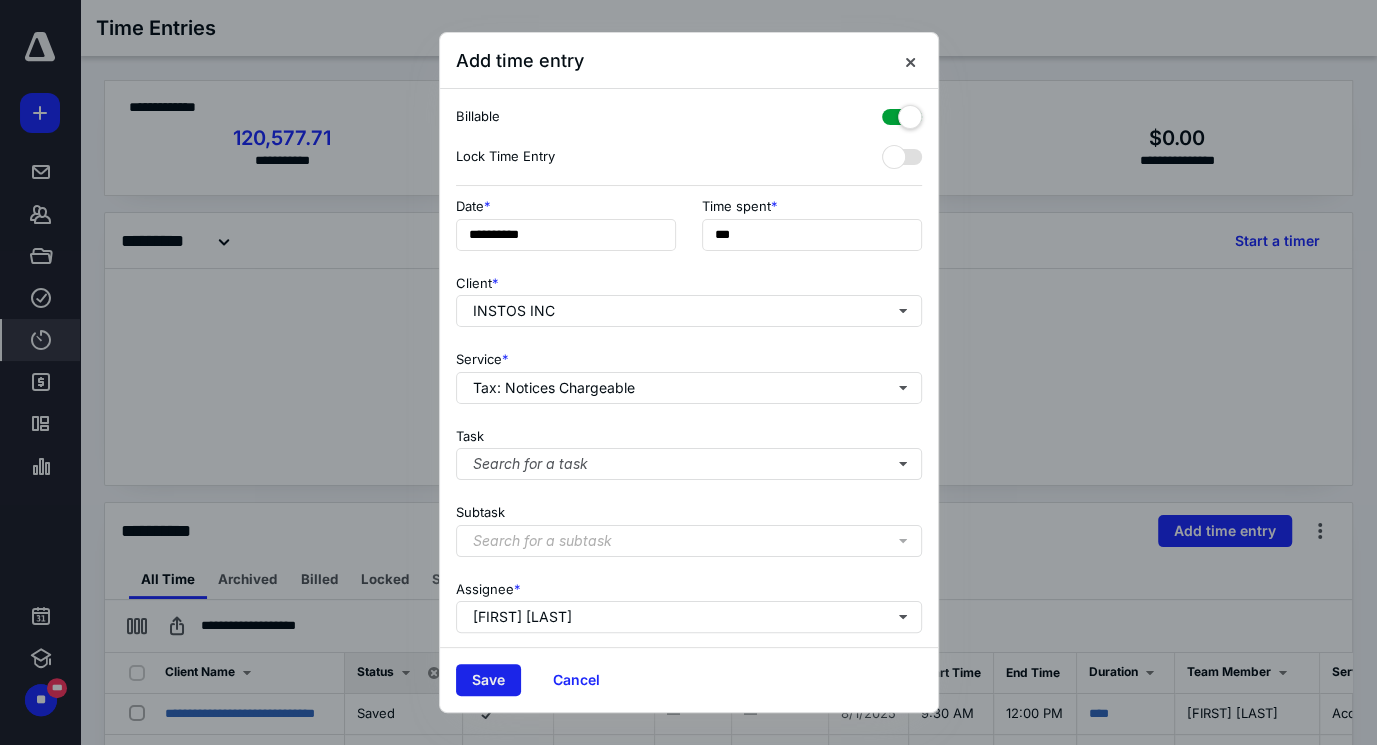 click on "Save" at bounding box center [488, 680] 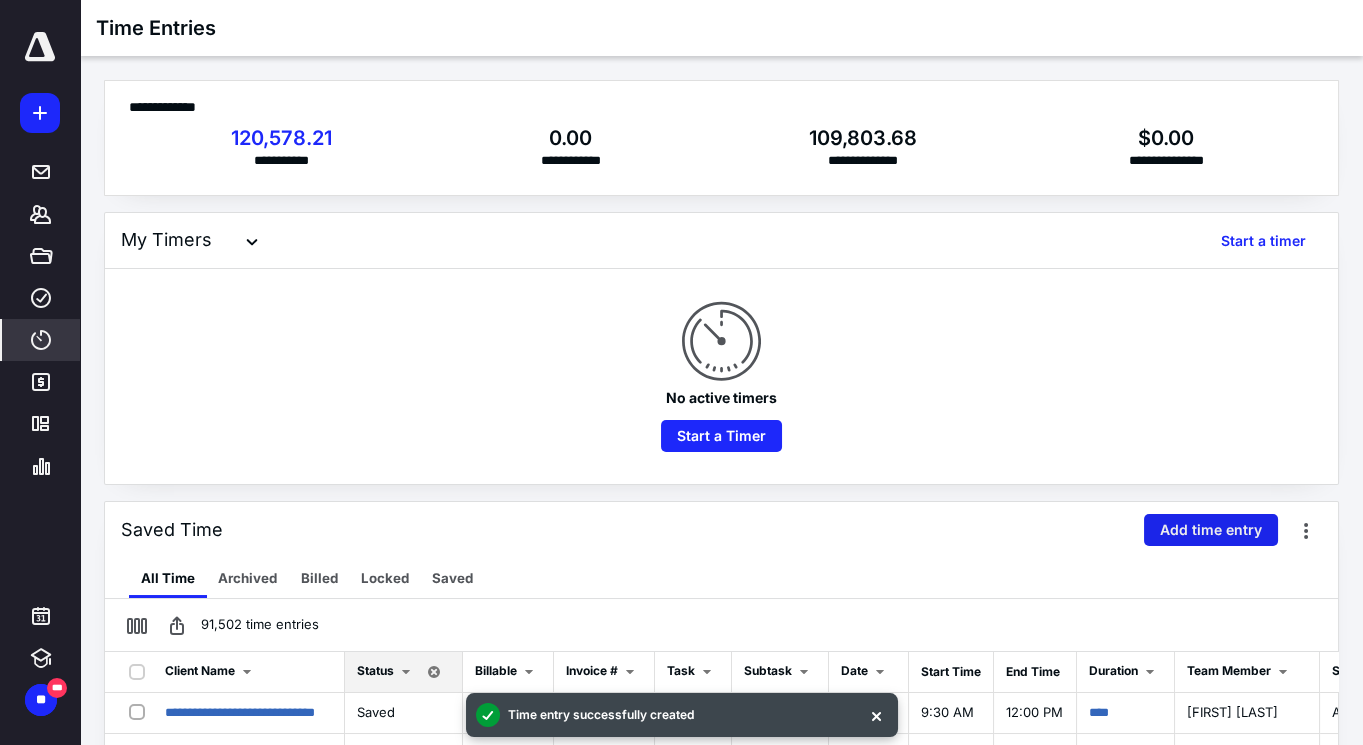 click on "Add time entry" at bounding box center [1211, 530] 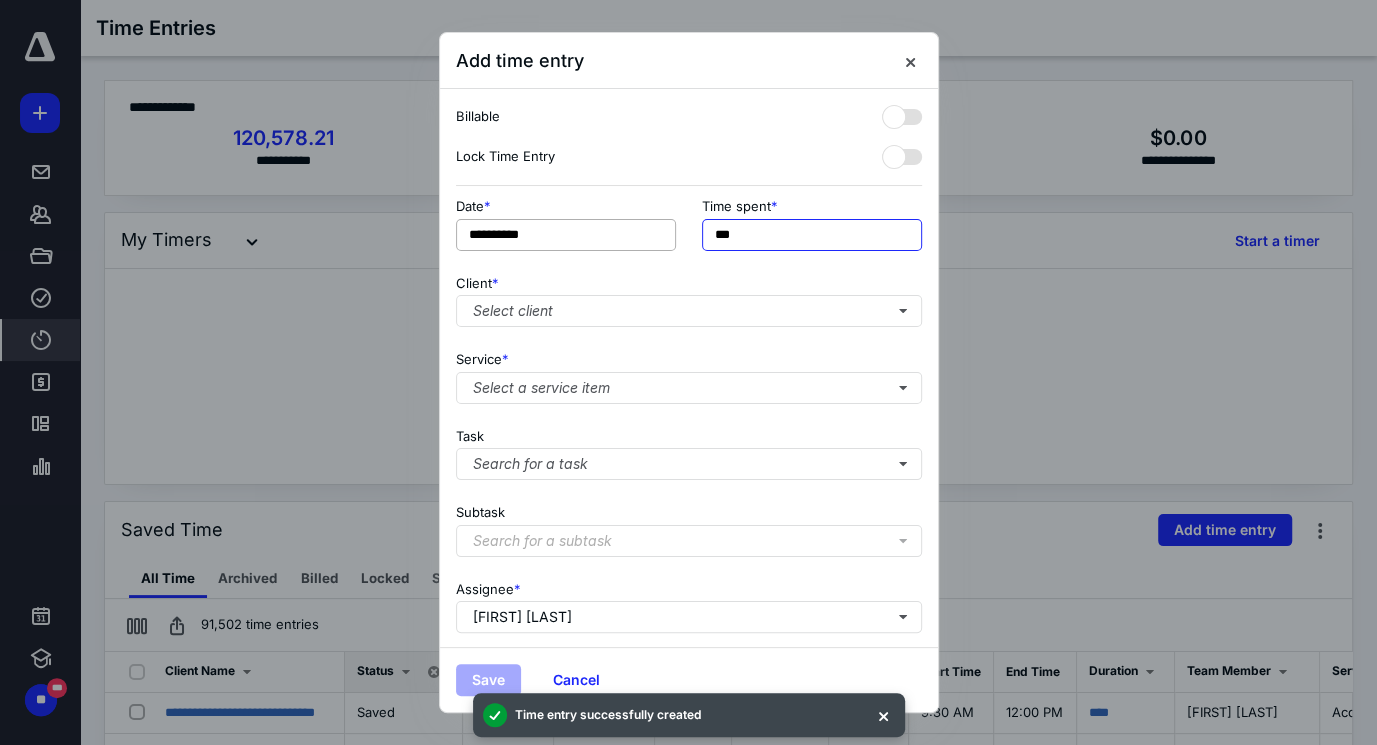 drag, startPoint x: 794, startPoint y: 239, endPoint x: 673, endPoint y: 225, distance: 121.80723 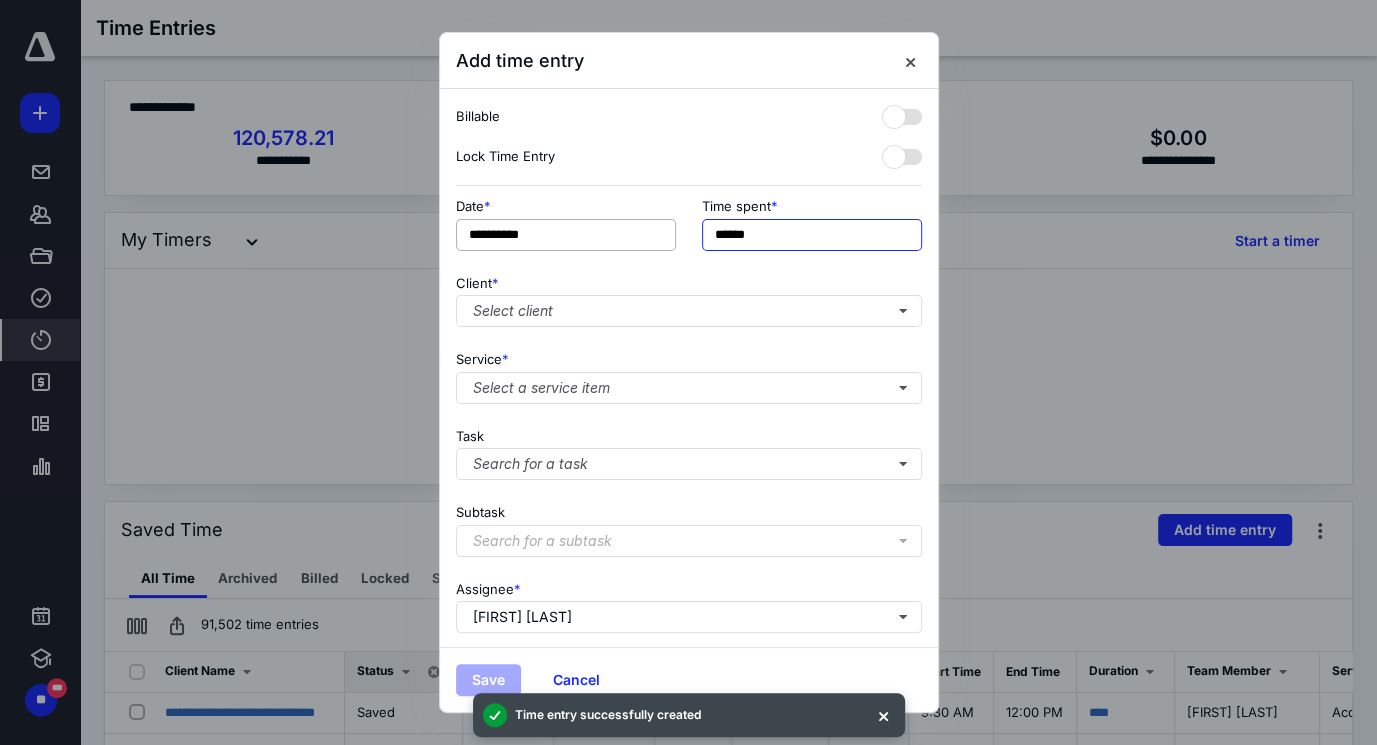 type on "******" 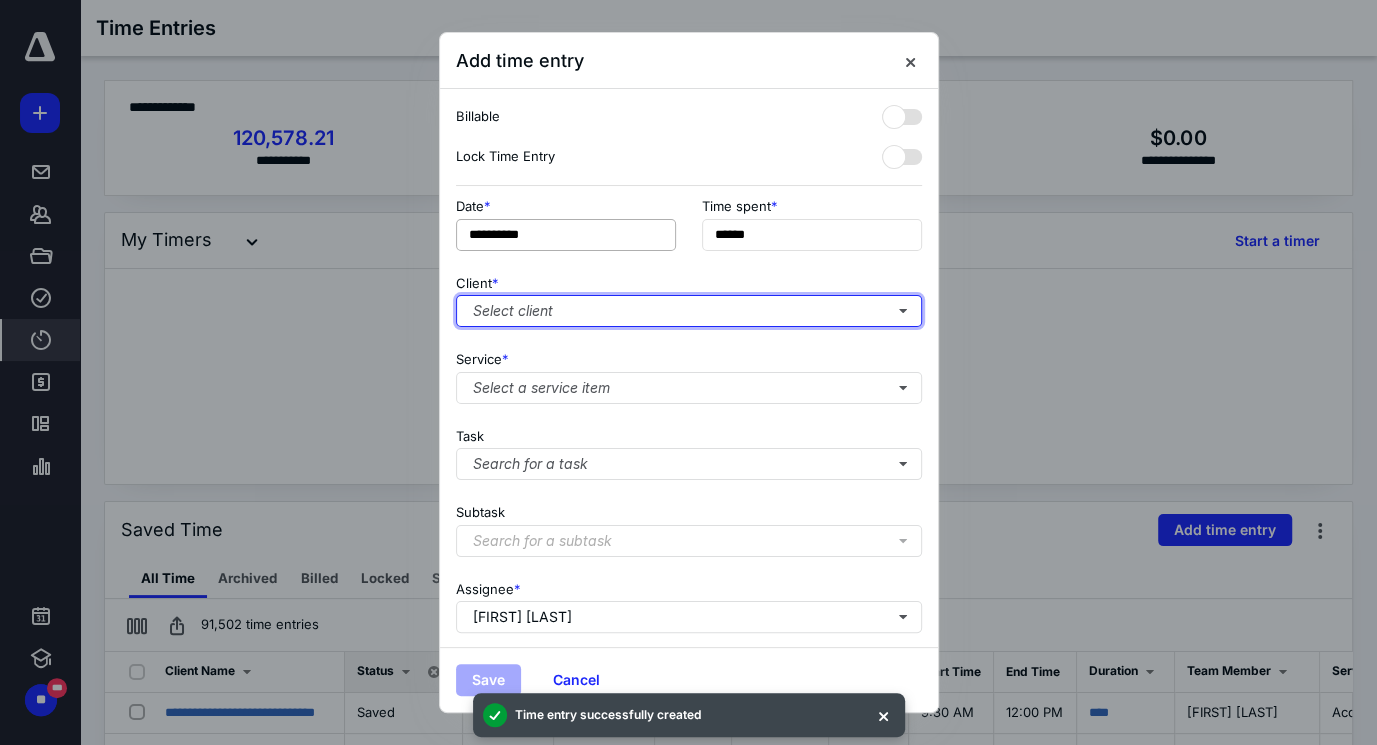 type 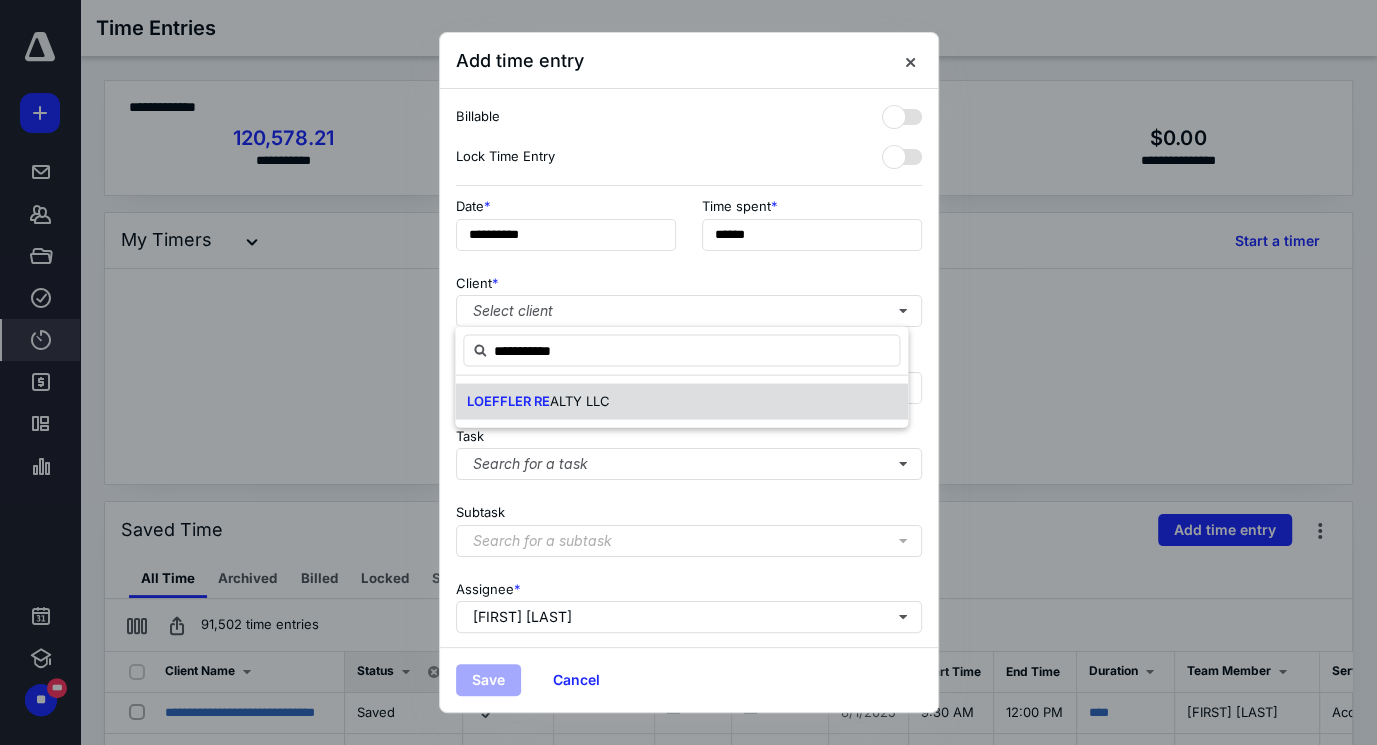click on "ALTY LLC" at bounding box center (580, 401) 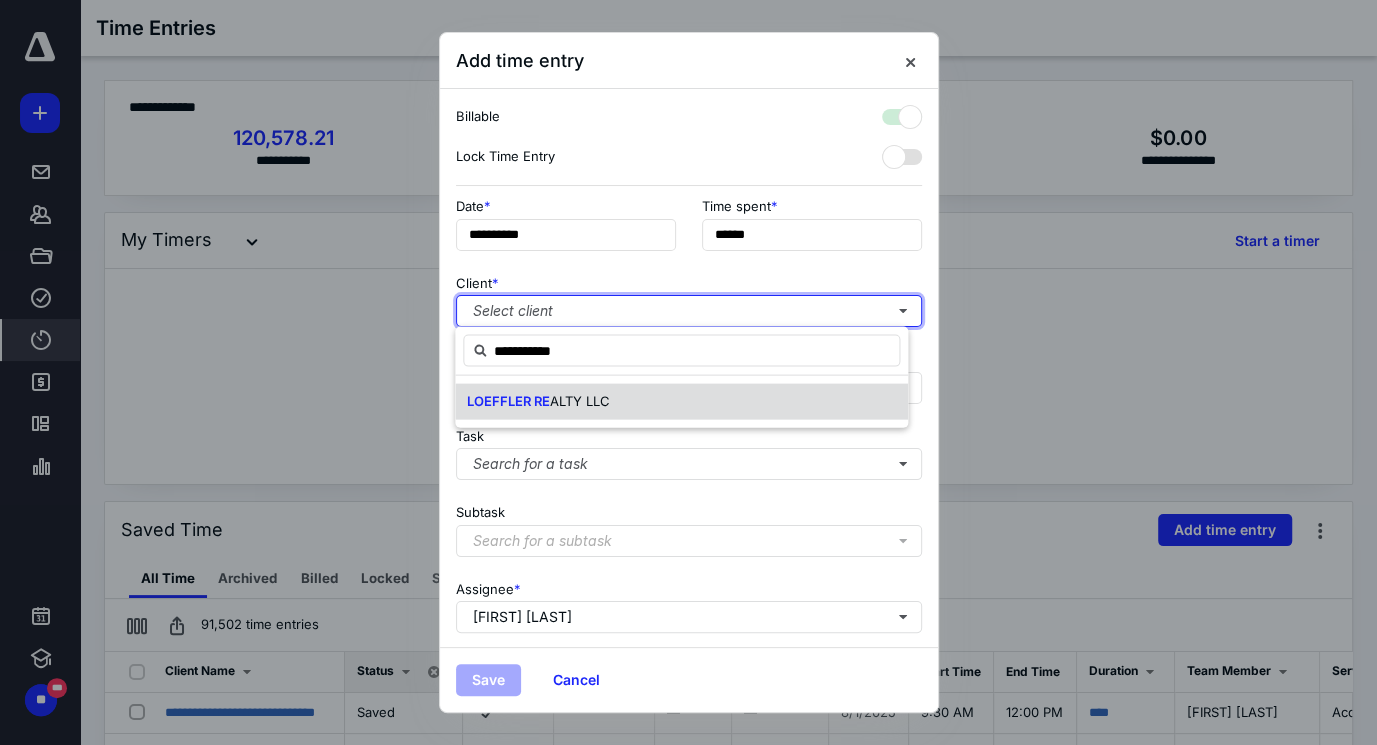 checkbox on "true" 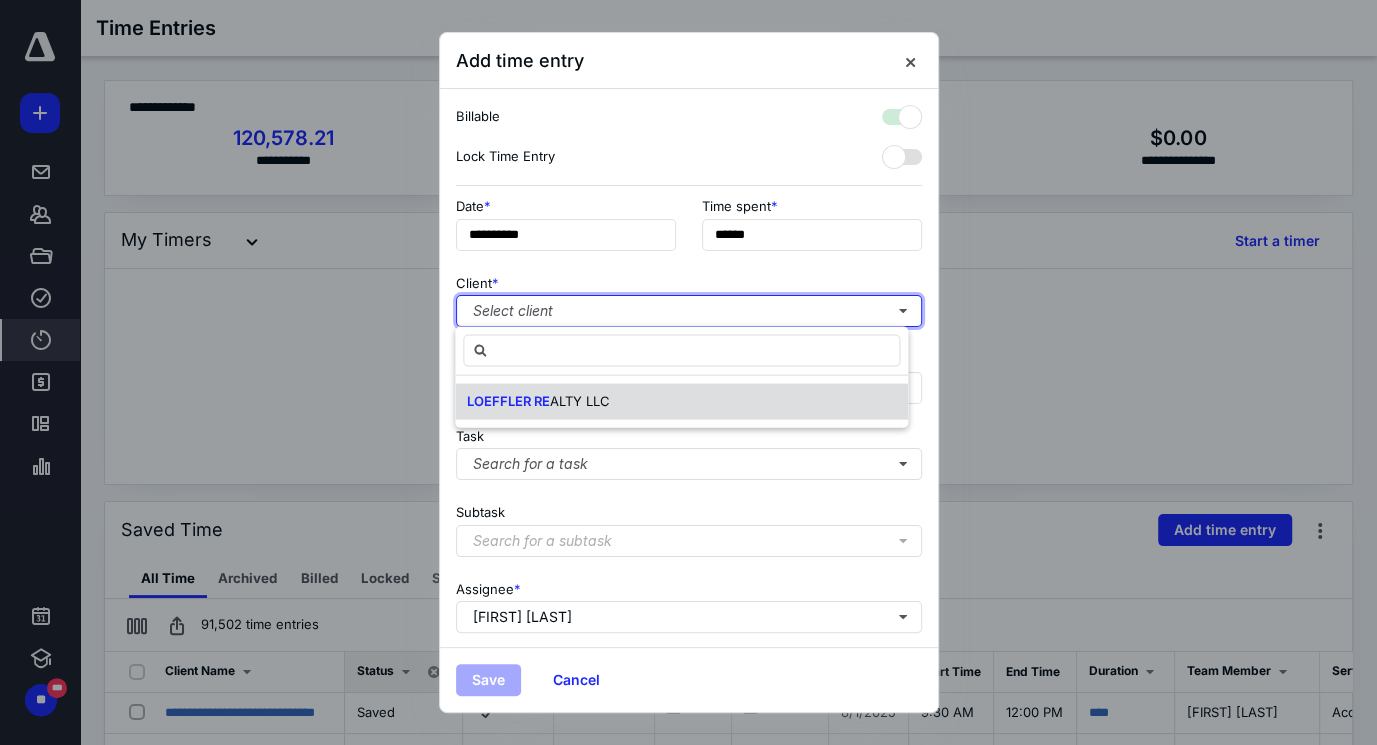 drag, startPoint x: 593, startPoint y: 407, endPoint x: 592, endPoint y: 396, distance: 11.045361 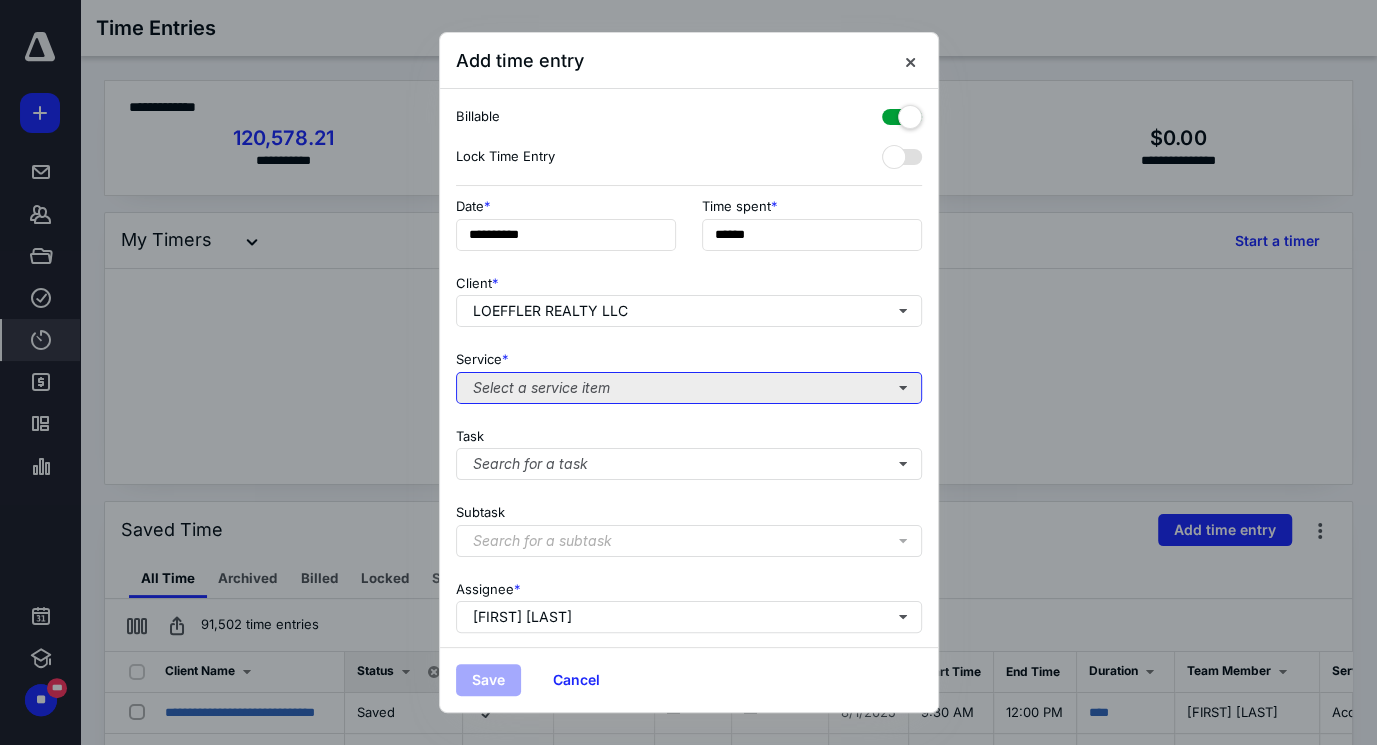 click on "Select a service item" at bounding box center [689, 388] 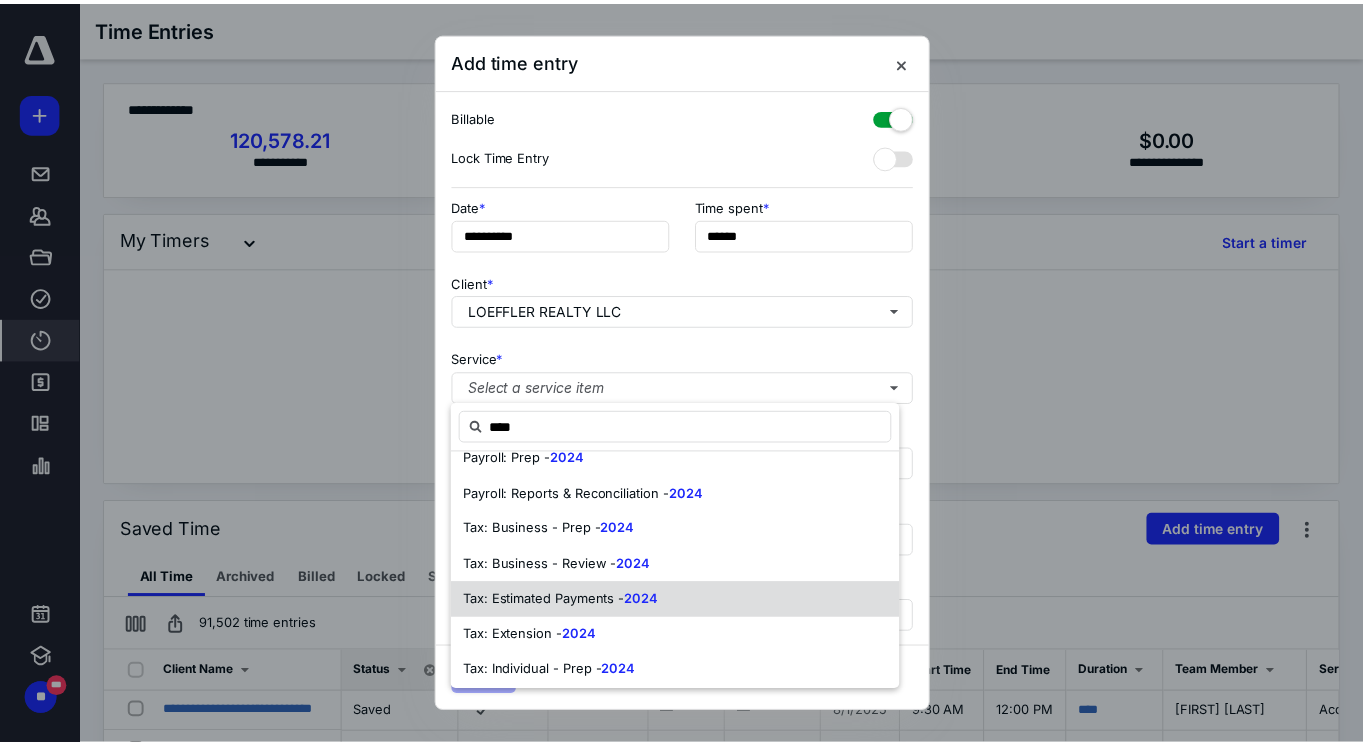 scroll, scrollTop: 0, scrollLeft: 0, axis: both 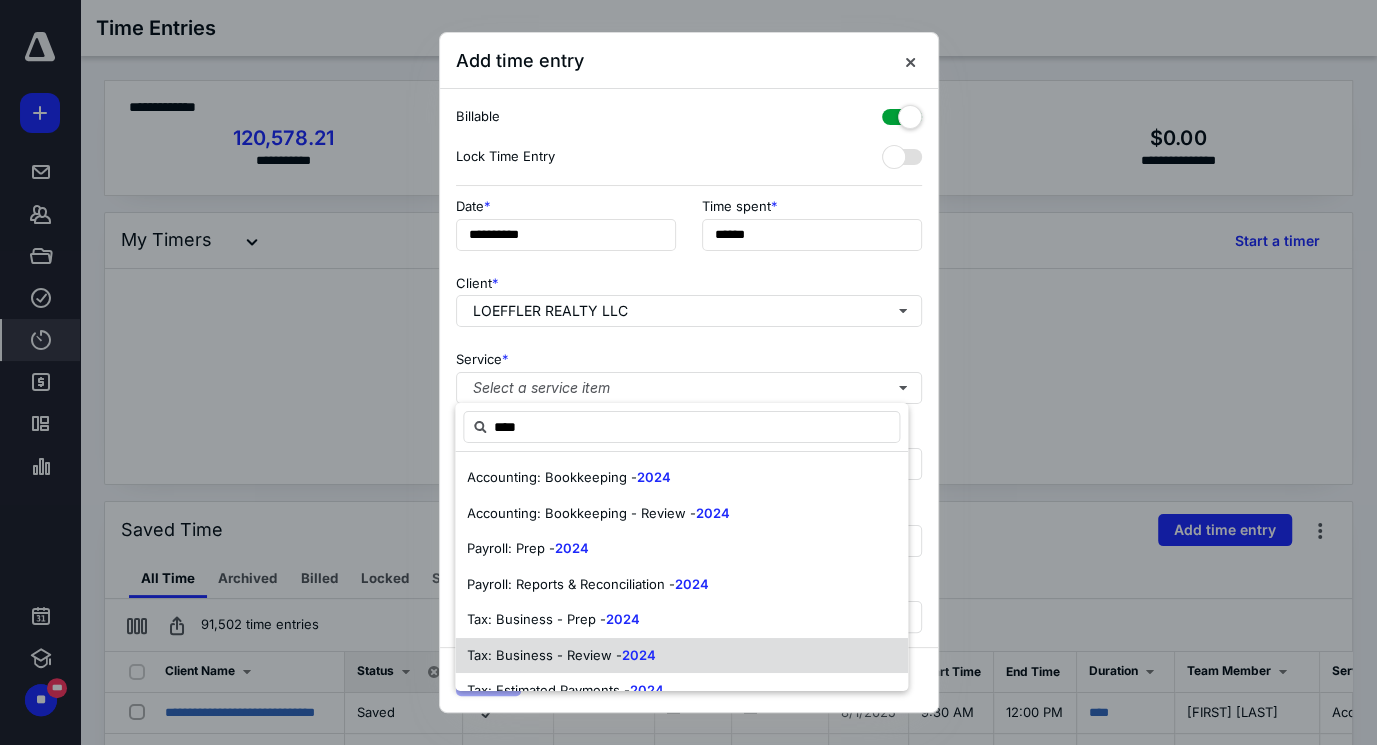 click on "Tax: Business - Review -  2024" at bounding box center (681, 655) 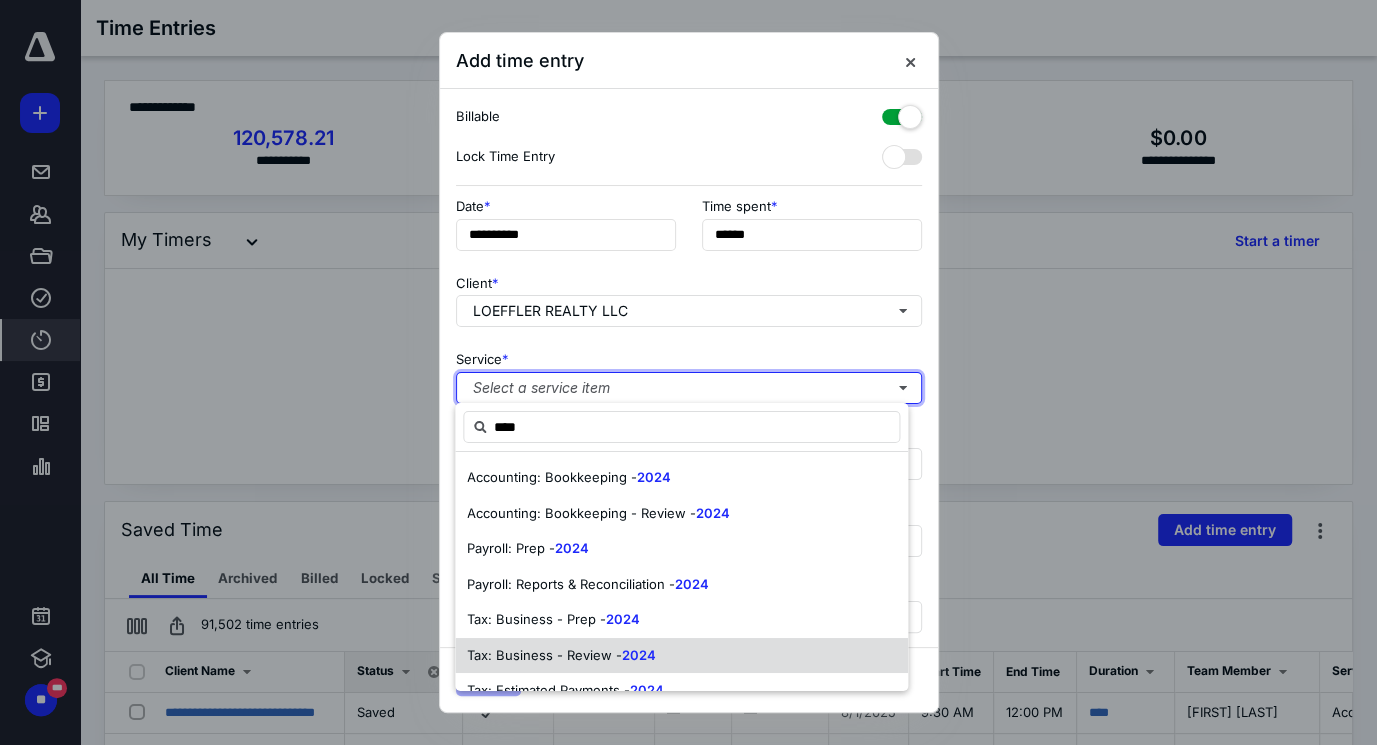 type 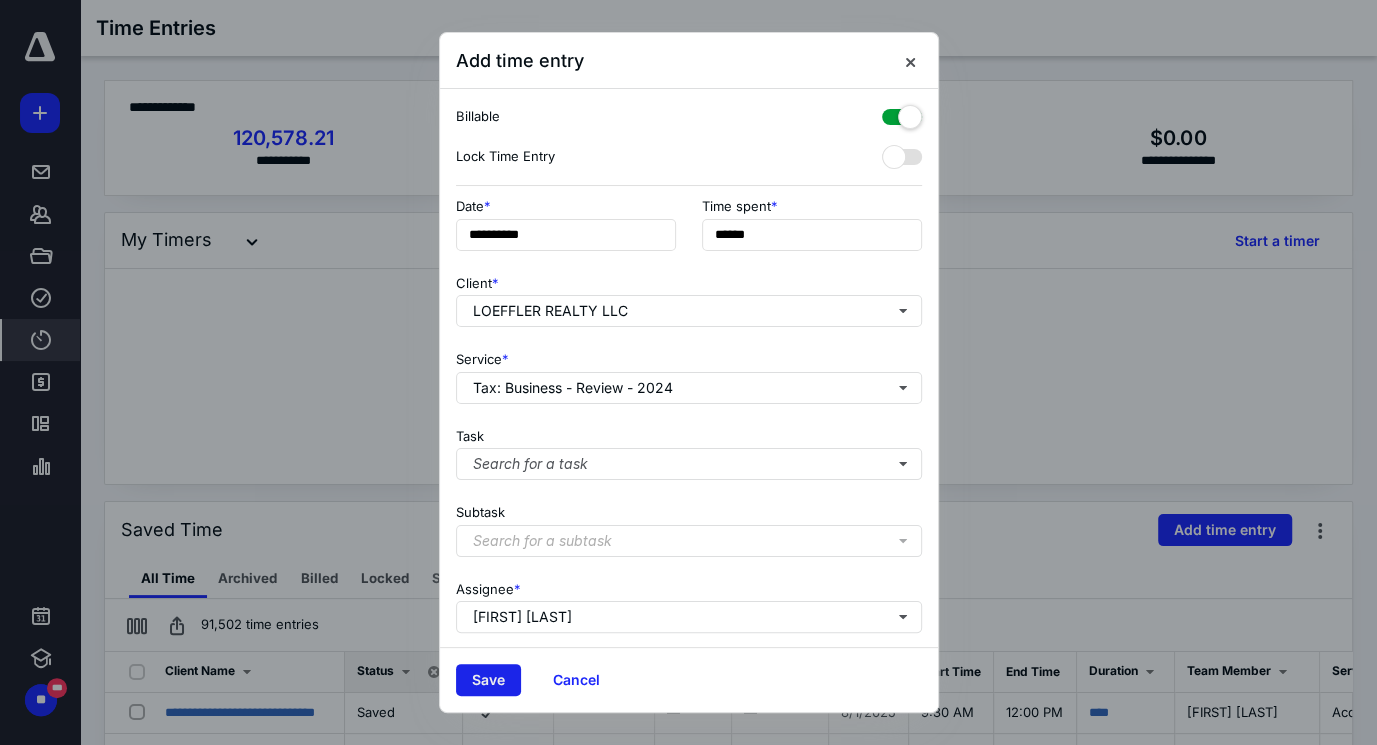 click on "Save" at bounding box center (488, 680) 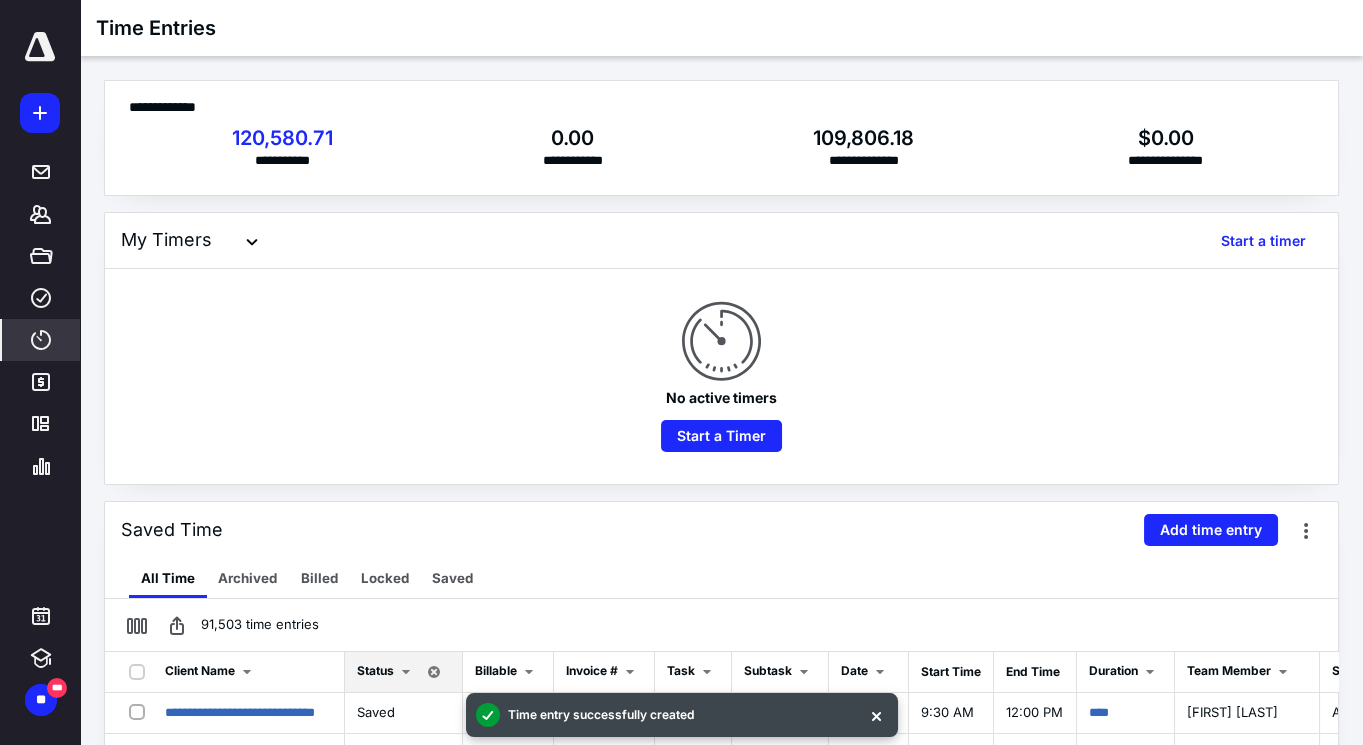 scroll, scrollTop: 90, scrollLeft: 0, axis: vertical 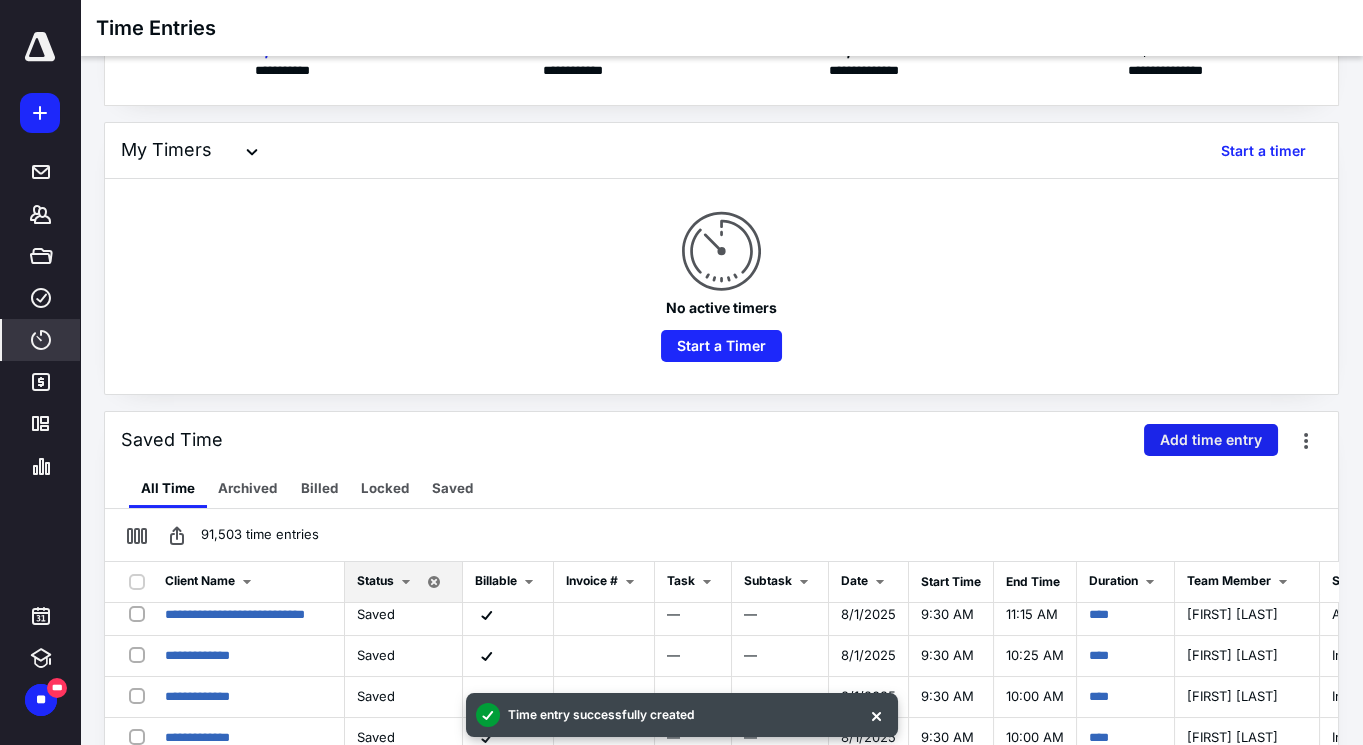 click on "Add time entry" at bounding box center [1211, 440] 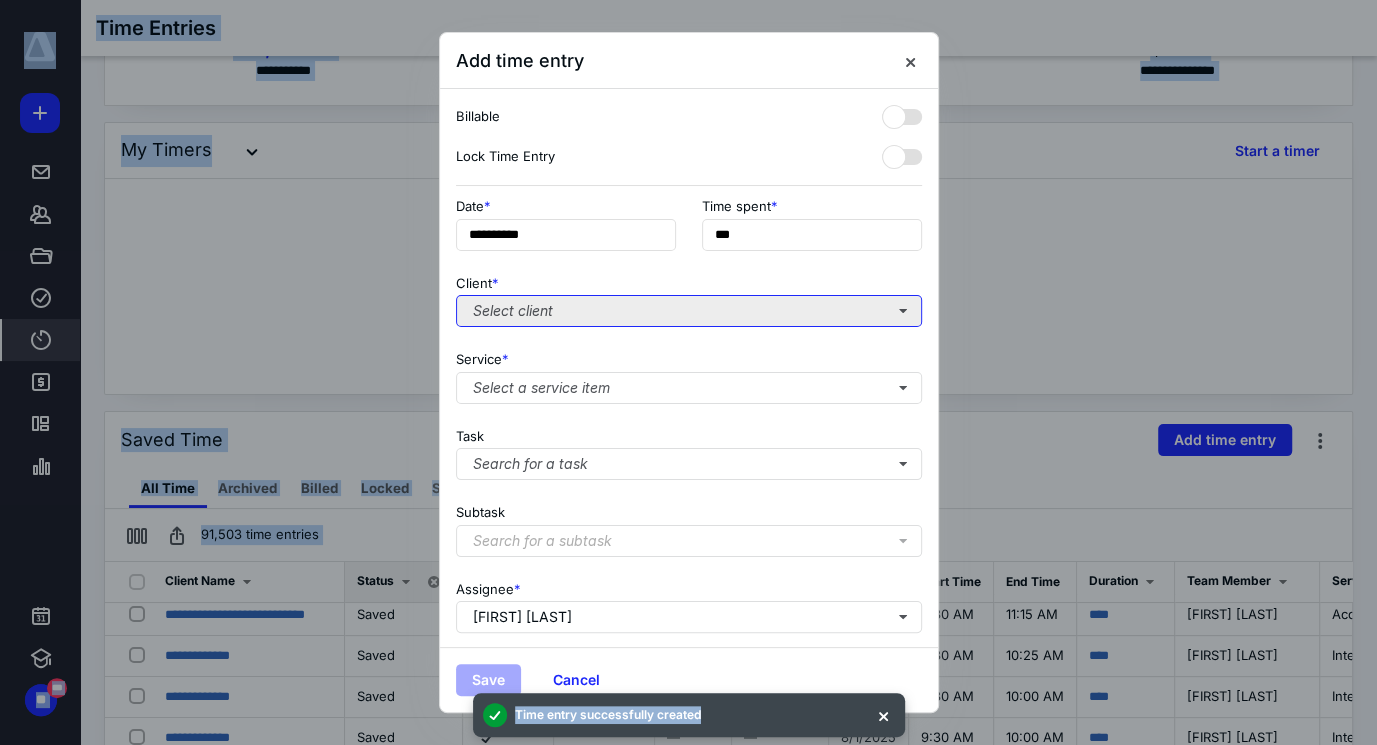 click on "Select client" at bounding box center [689, 311] 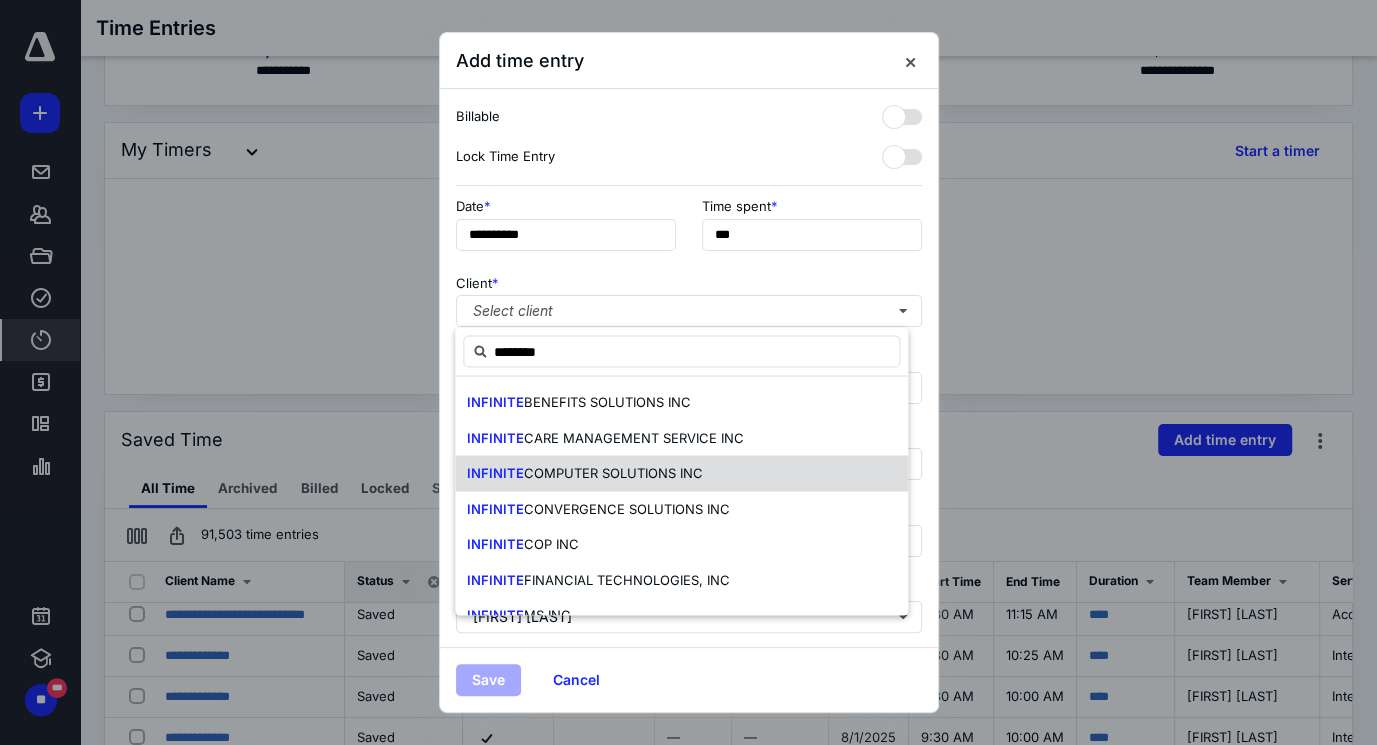 click on "COMPUTER SOLUTIONS INC" at bounding box center (613, 472) 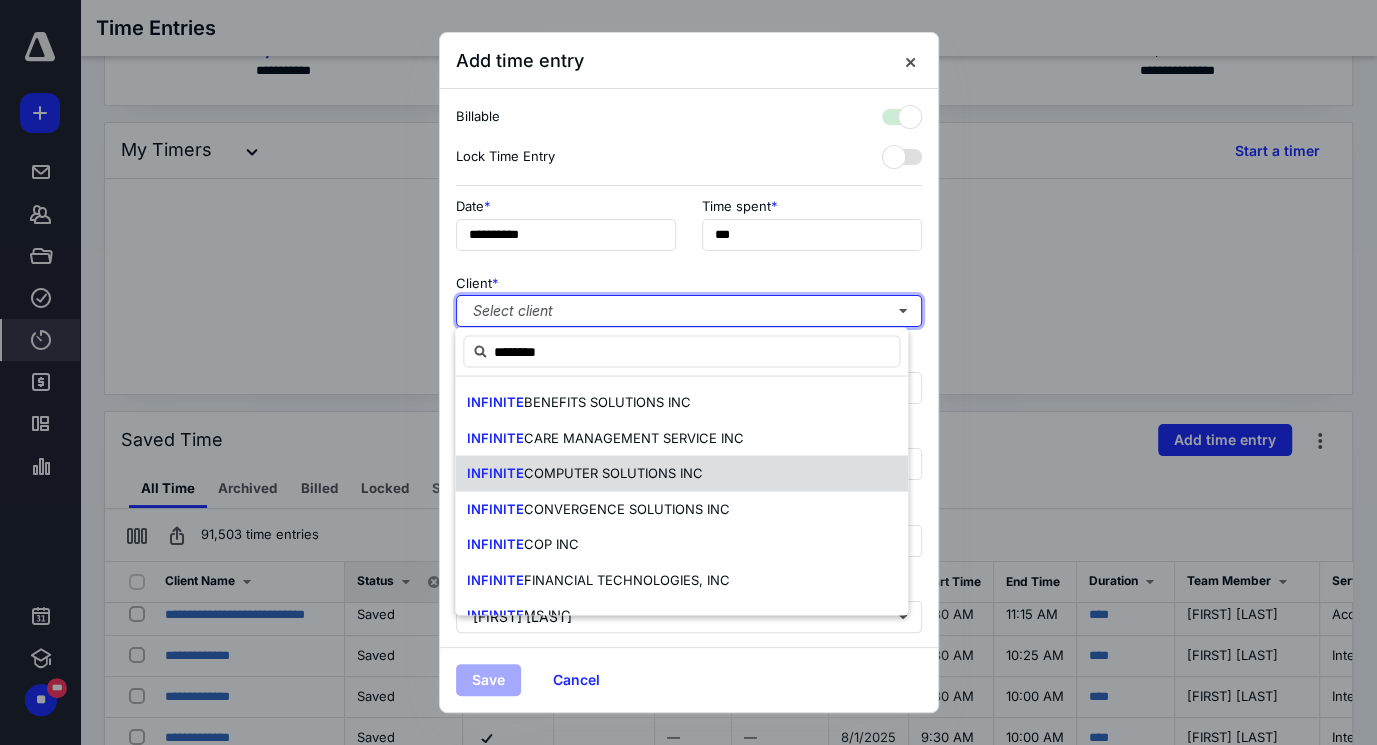 checkbox on "true" 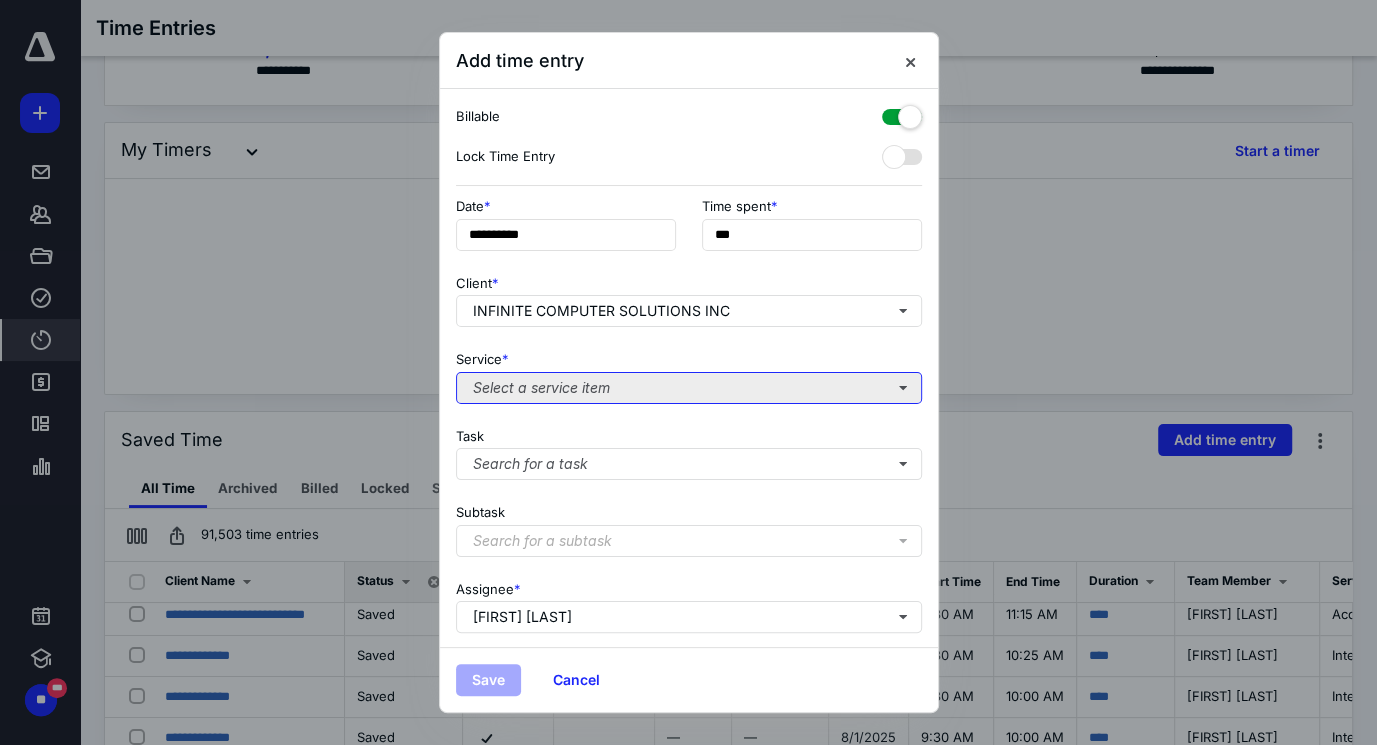 click on "Select a service item" at bounding box center (689, 388) 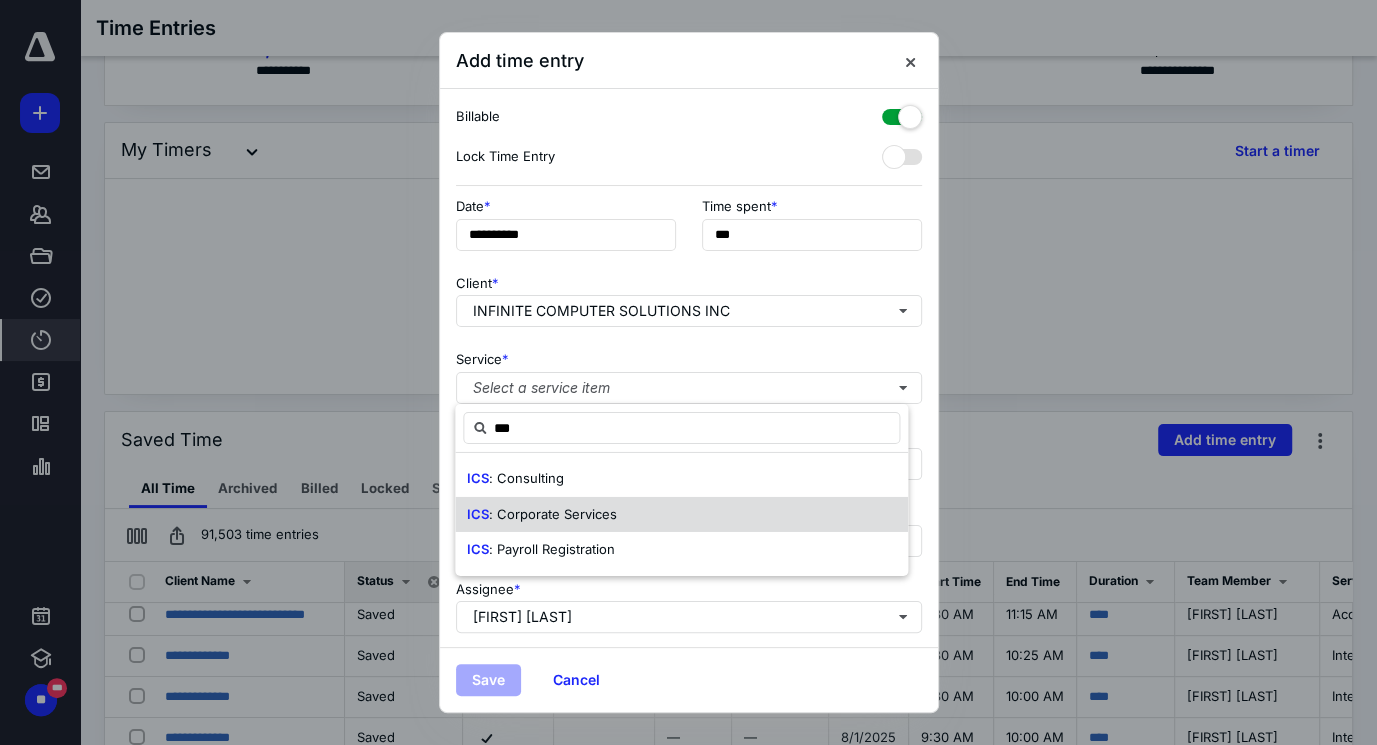 click on "ICS : Corporate Services" at bounding box center (681, 514) 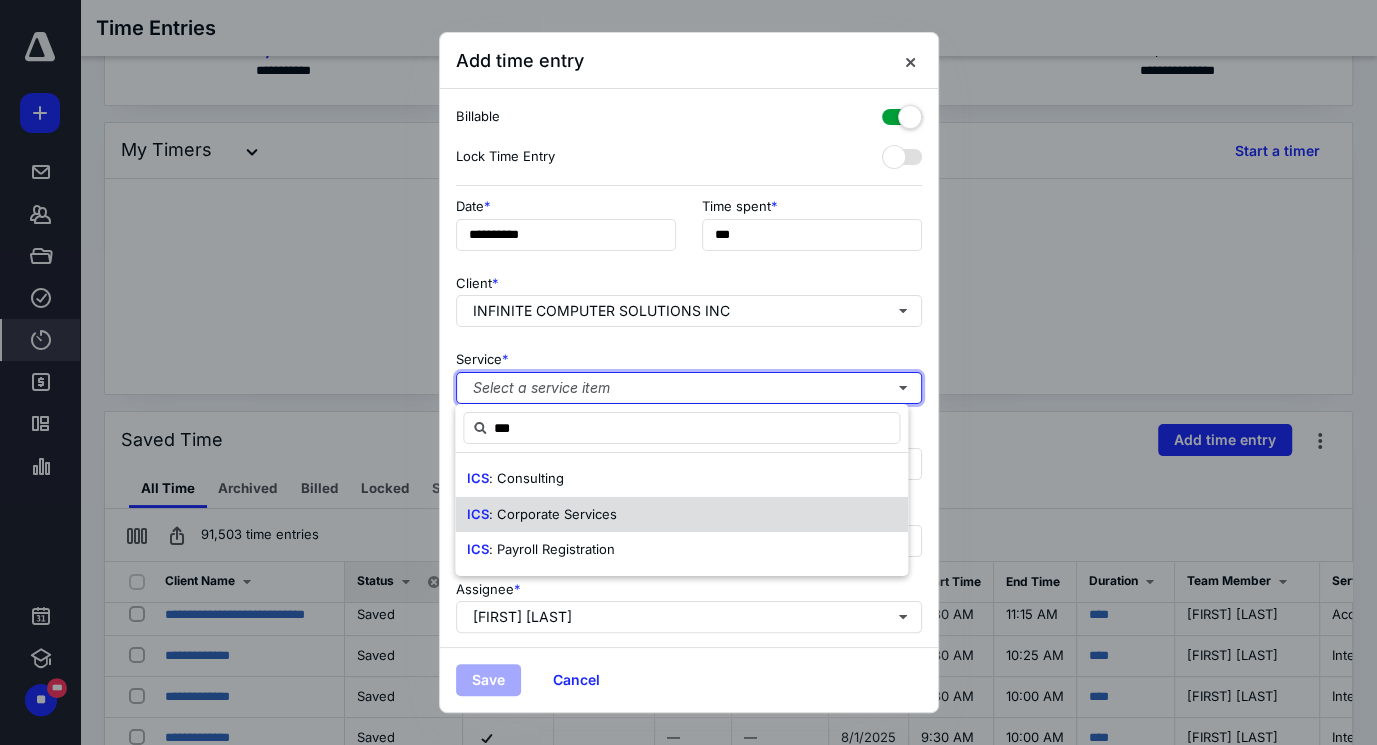 type 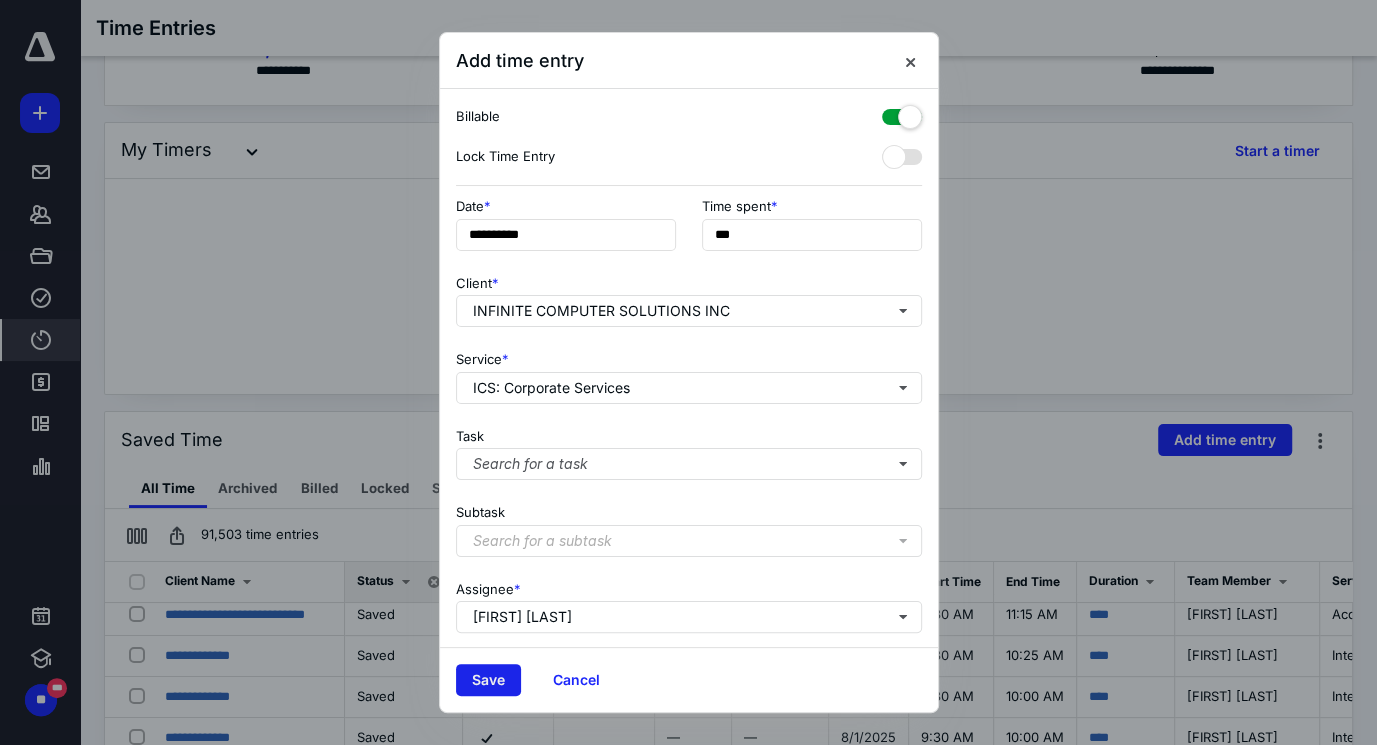click on "Save" at bounding box center (488, 680) 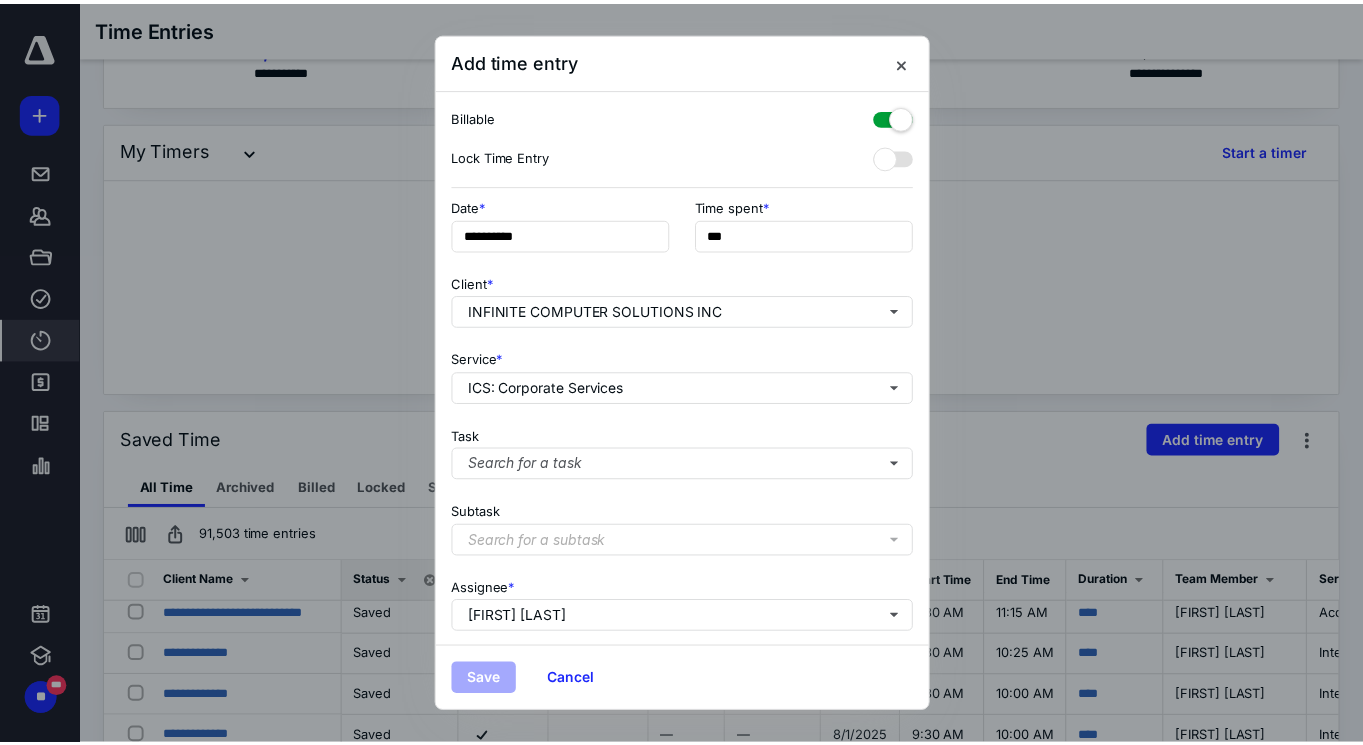 scroll, scrollTop: 0, scrollLeft: 0, axis: both 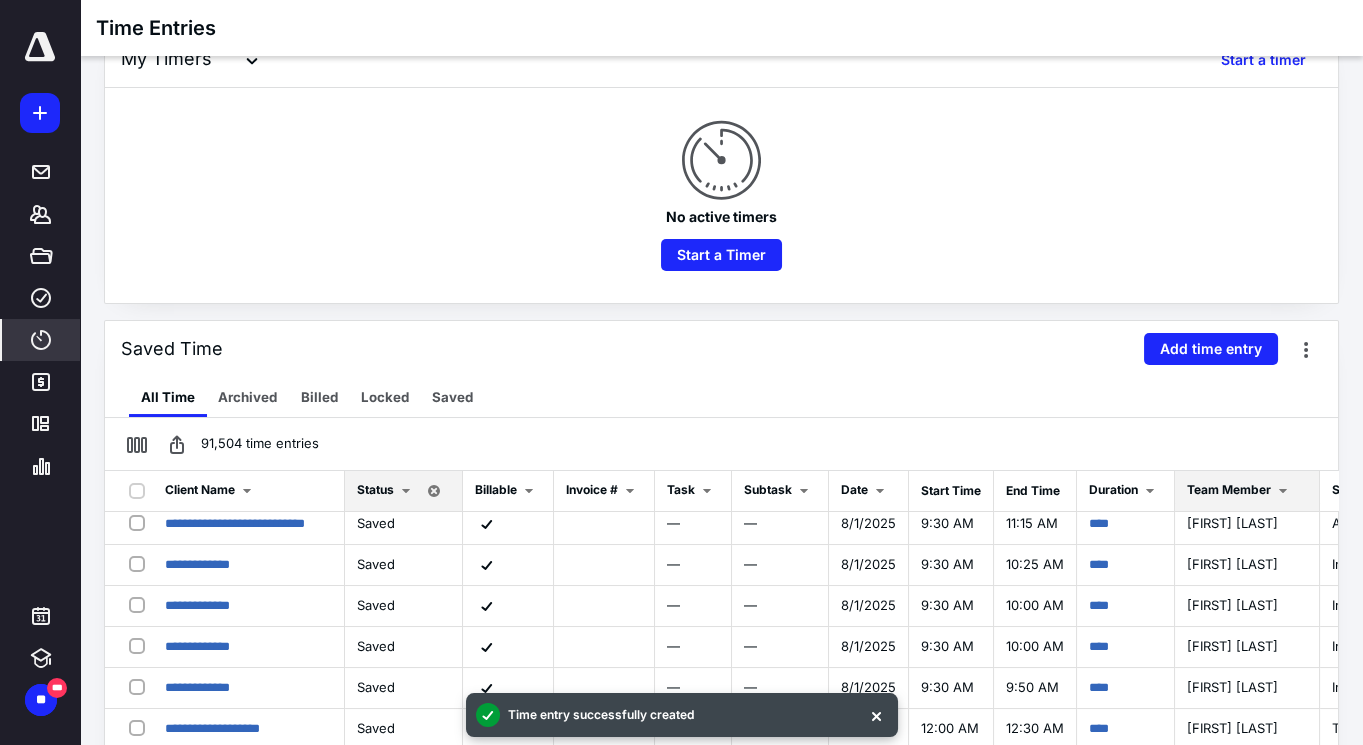 click on "Team Member" at bounding box center (1229, 489) 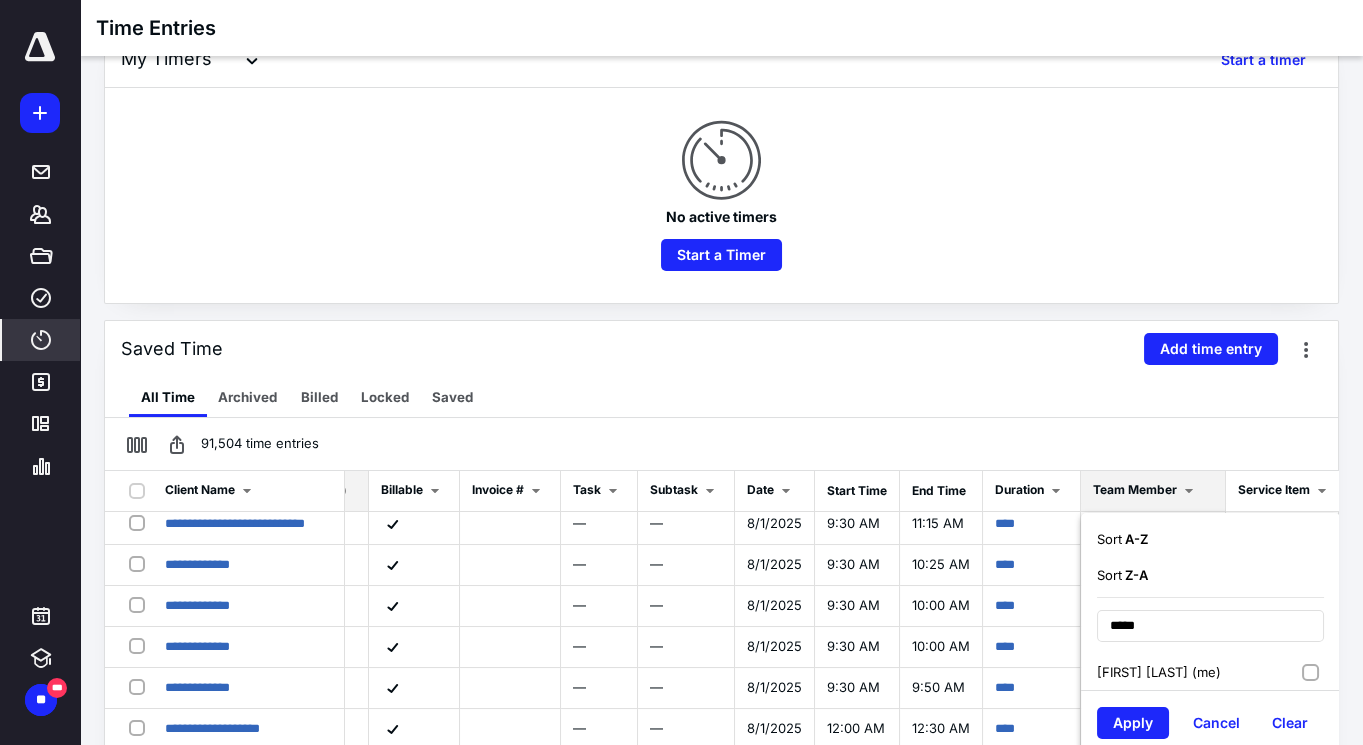type on "*****" 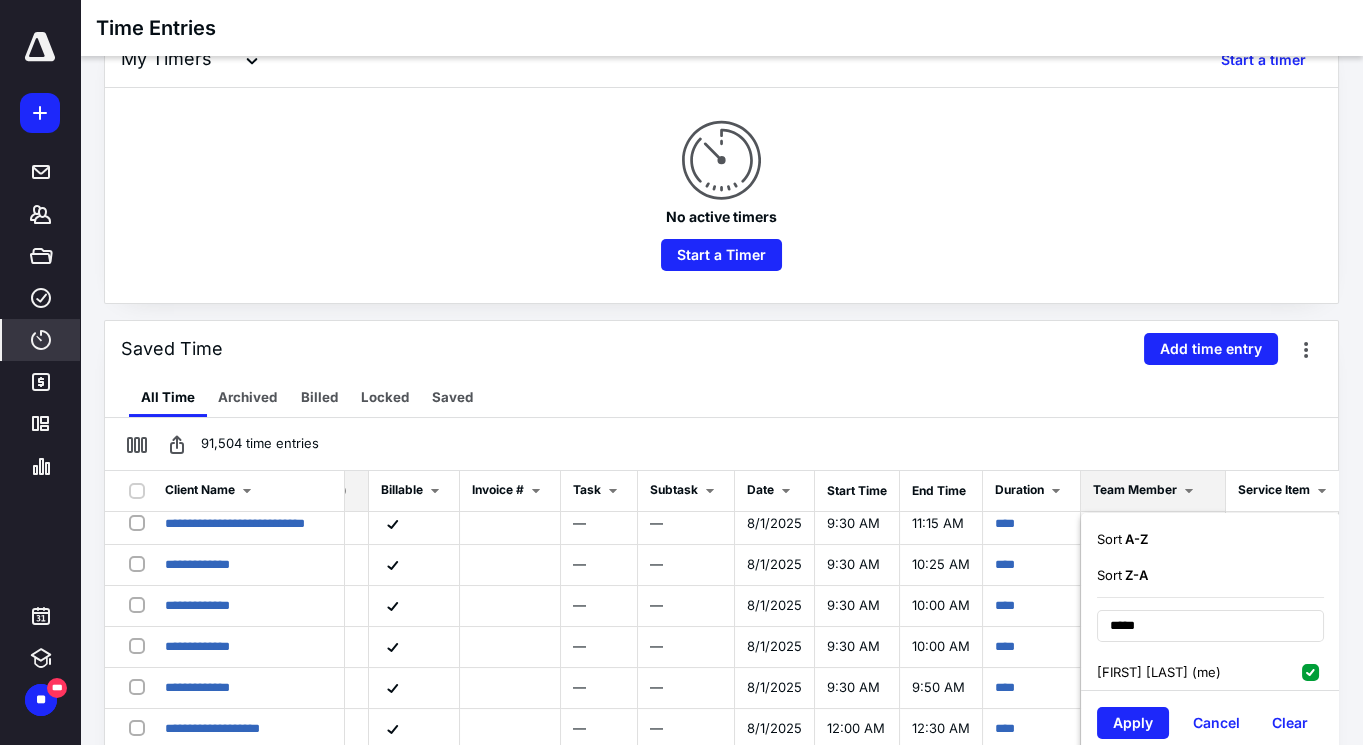 click on "[FIRST] [LAST] (me)" at bounding box center [1161, 672] 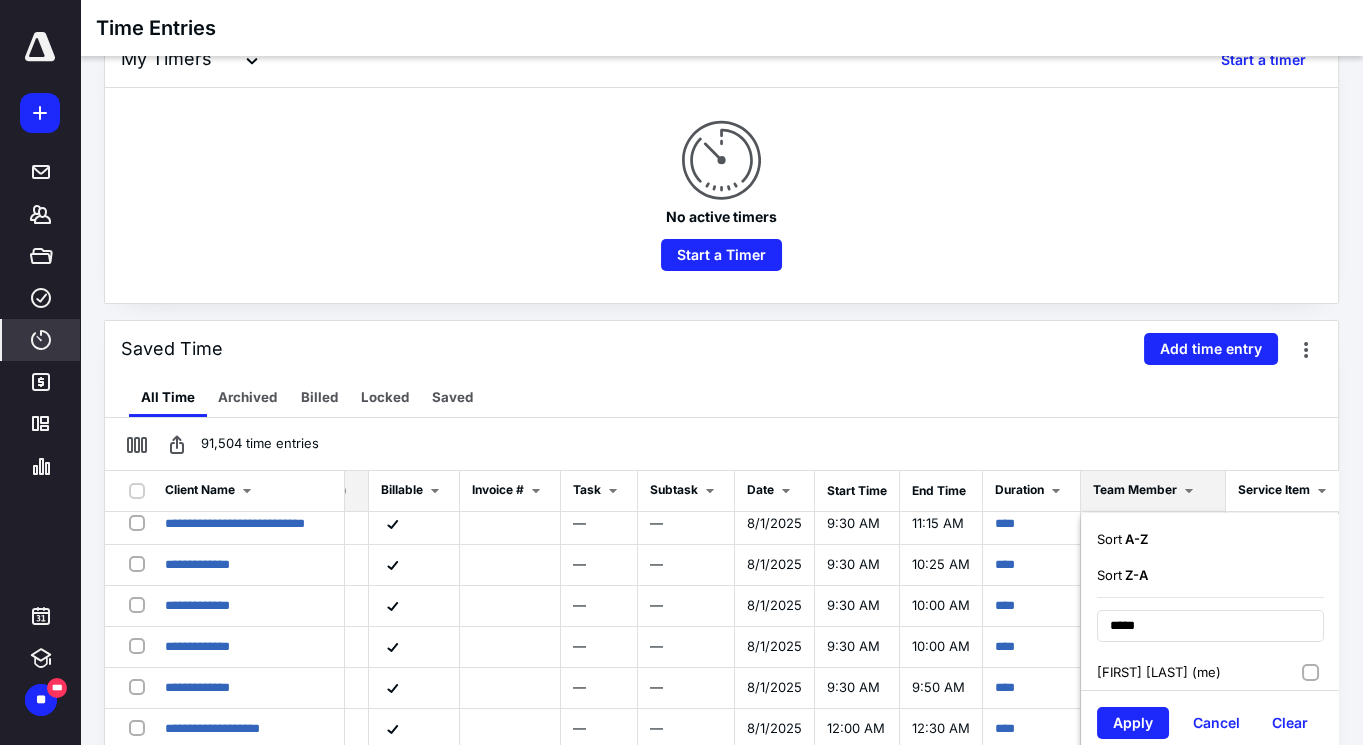 click on "[FIRST] [LAST] (me)" at bounding box center [1210, 672] 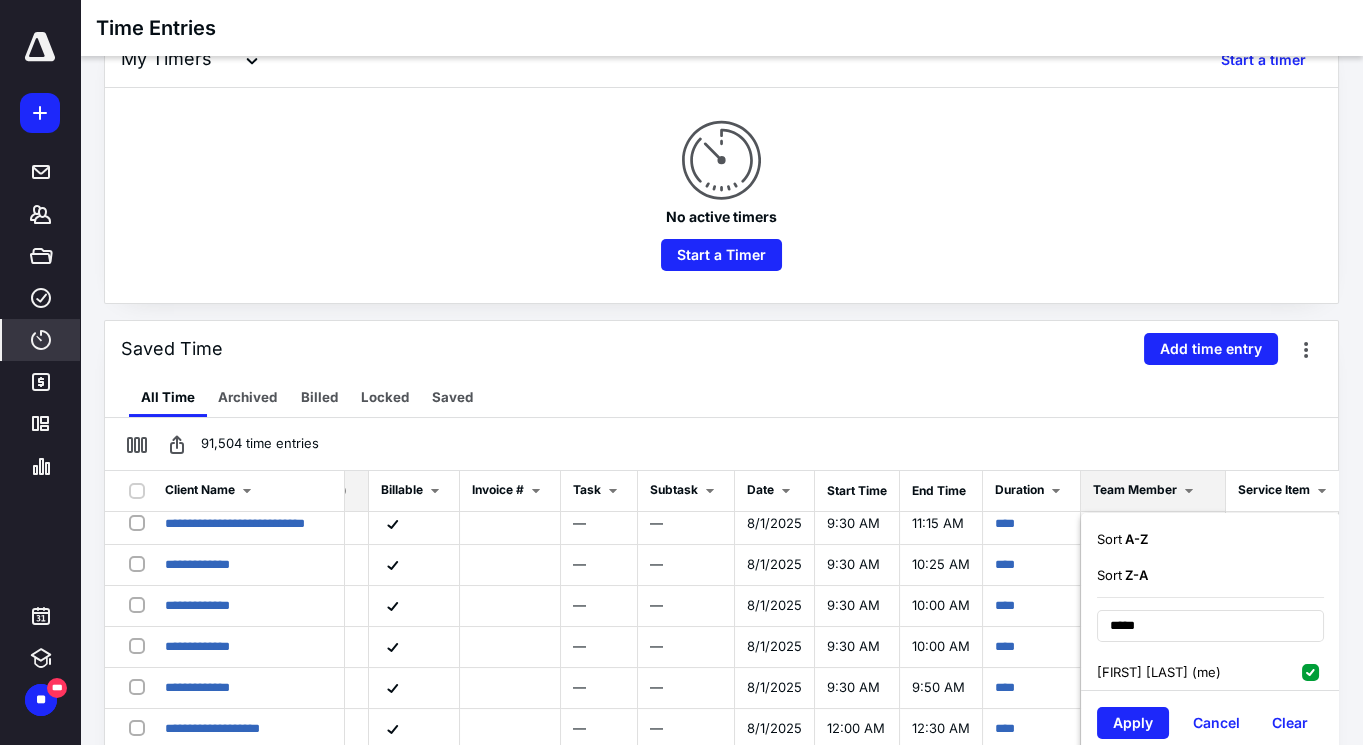 click on "[FIRST] [LAST] (me)" at bounding box center [1210, 672] 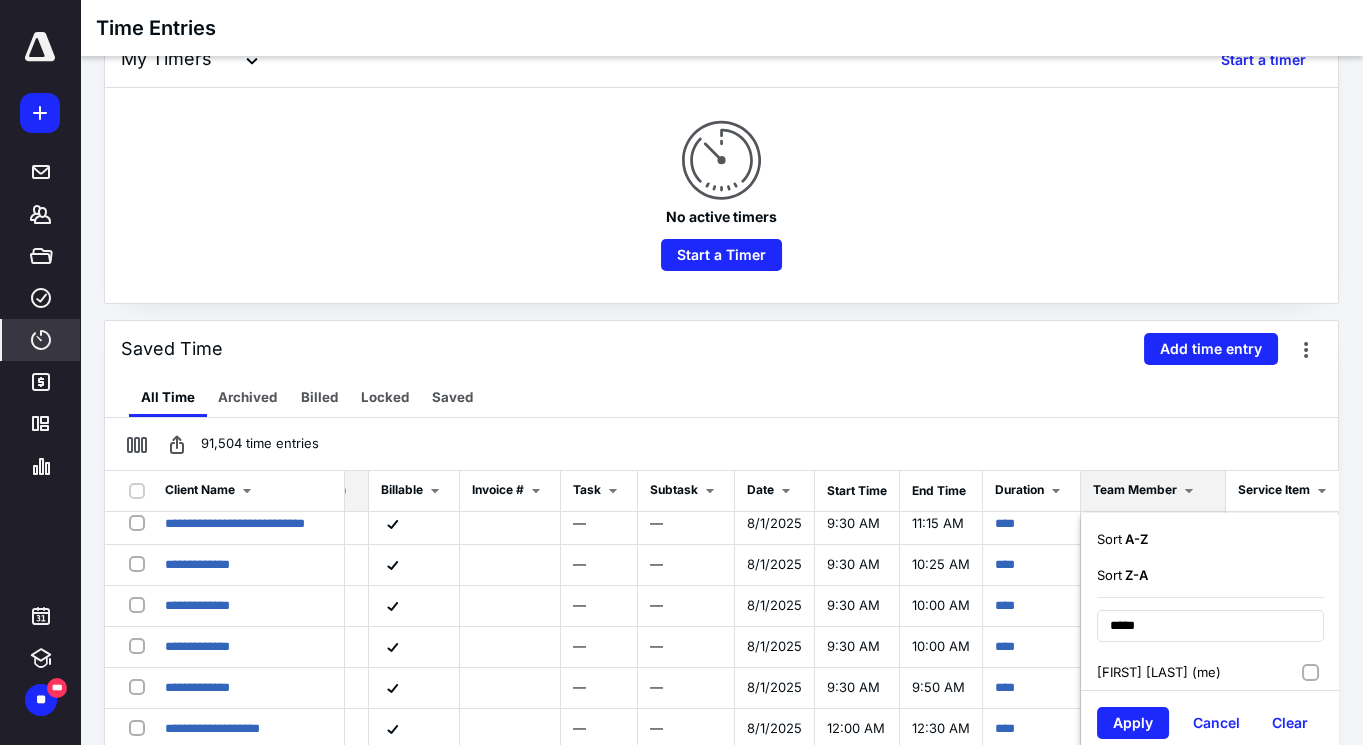 click on "[FIRST] [LAST] (me)" at bounding box center (1210, 672) 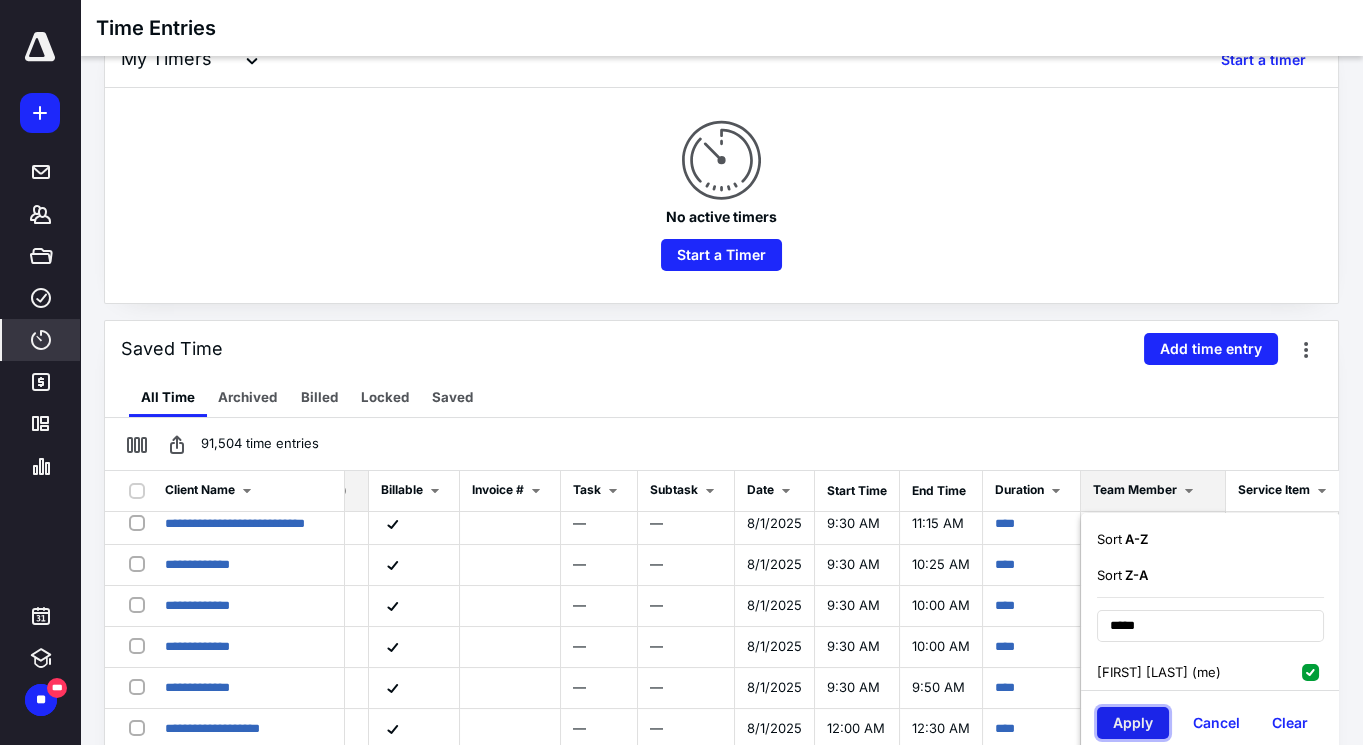 click on "Apply" at bounding box center [1133, 723] 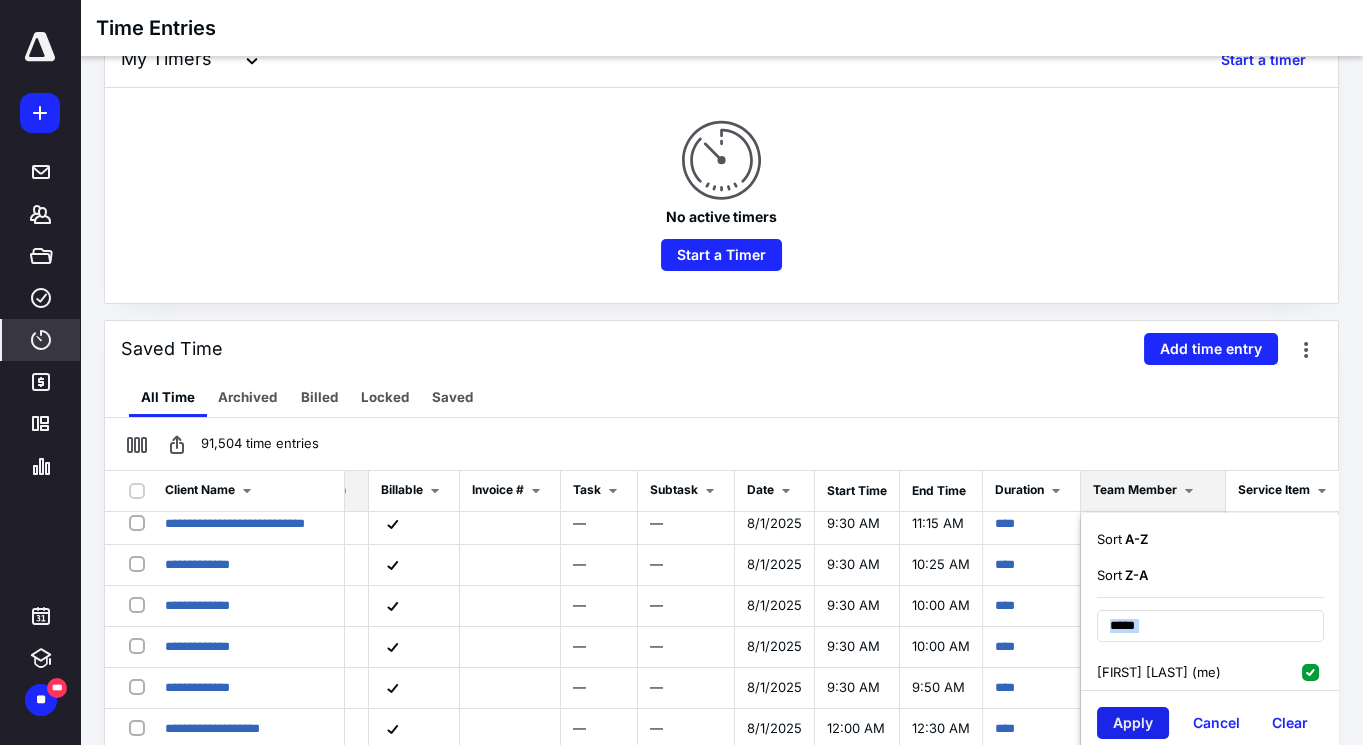 click on "**********" at bounding box center [721, 718] 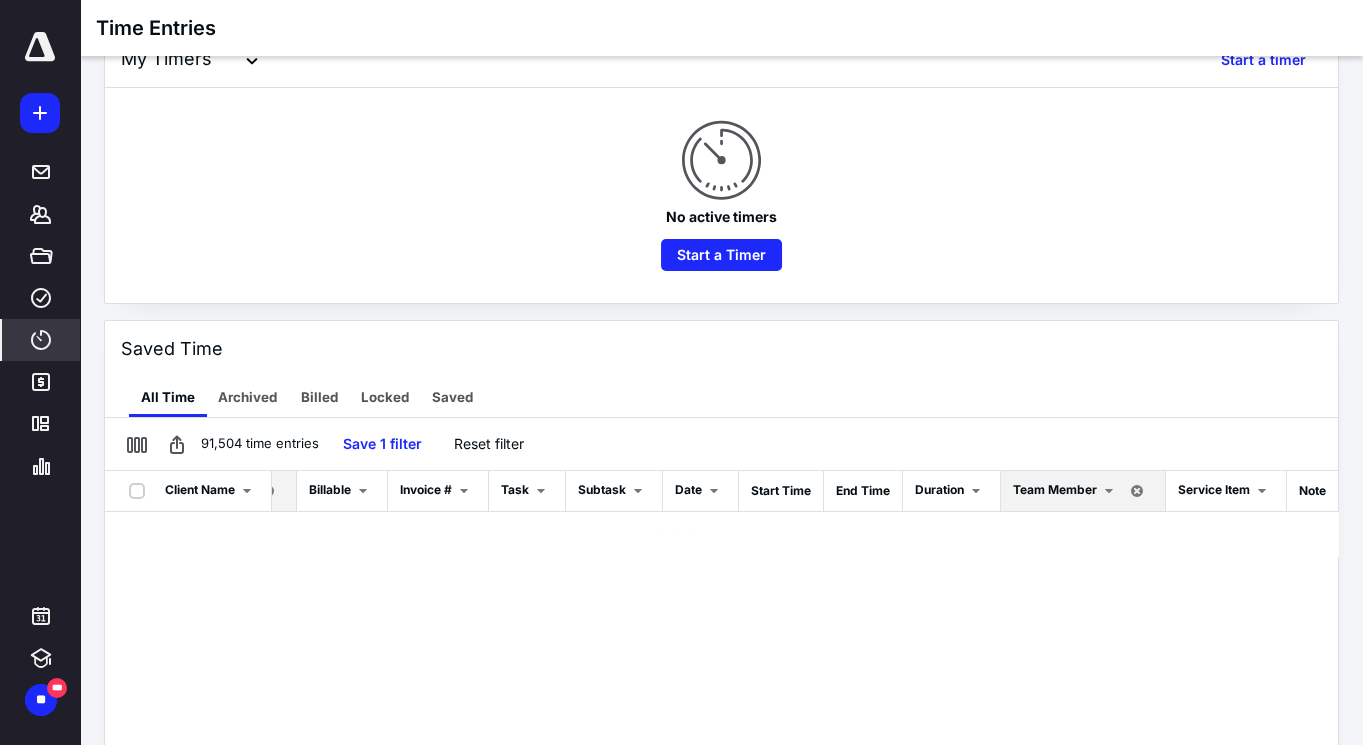 scroll, scrollTop: 0, scrollLeft: 94, axis: horizontal 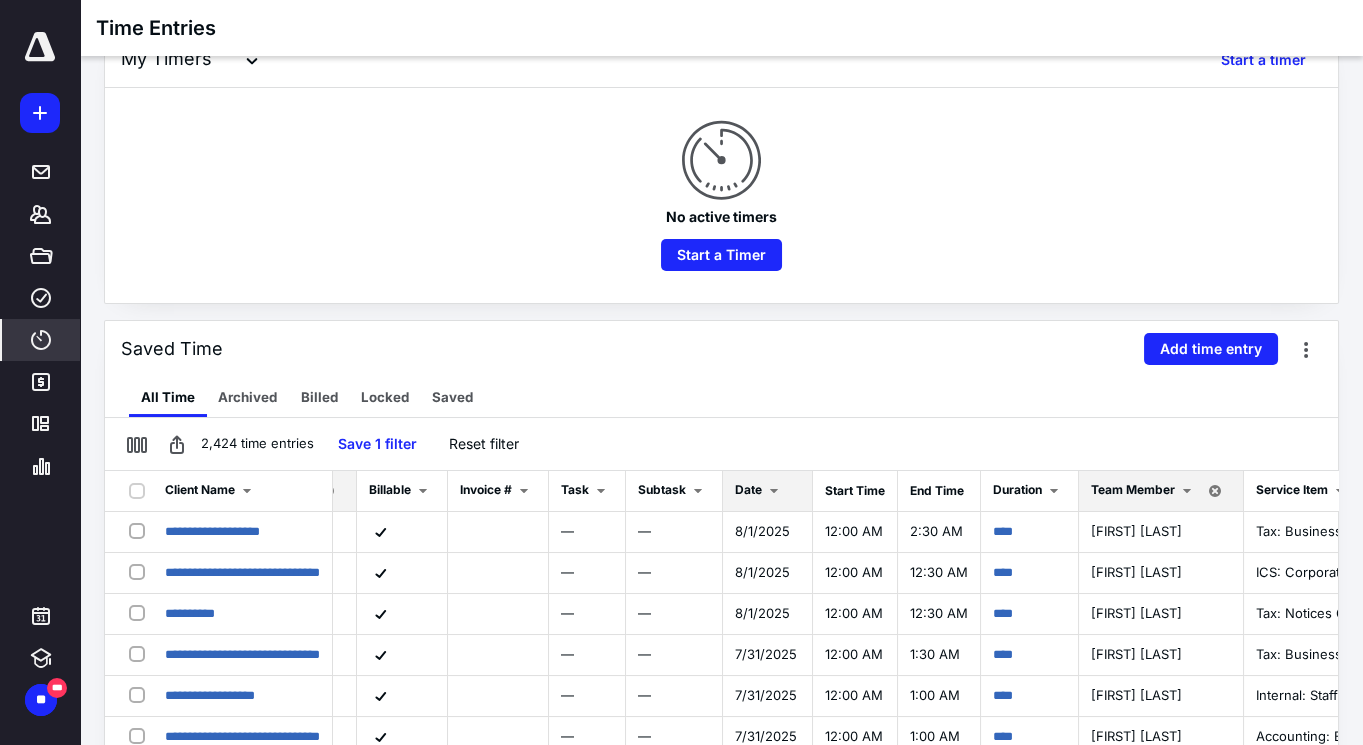 click at bounding box center (774, 491) 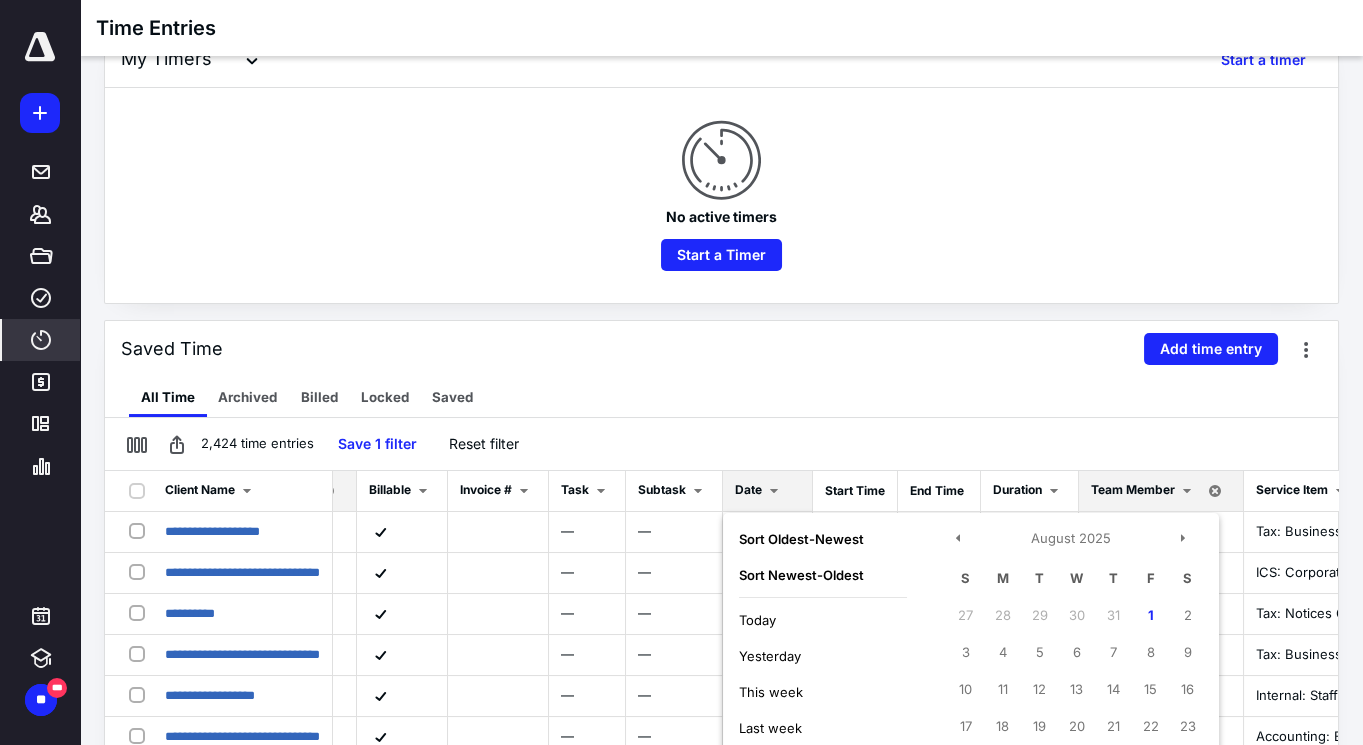 click at bounding box center (774, 491) 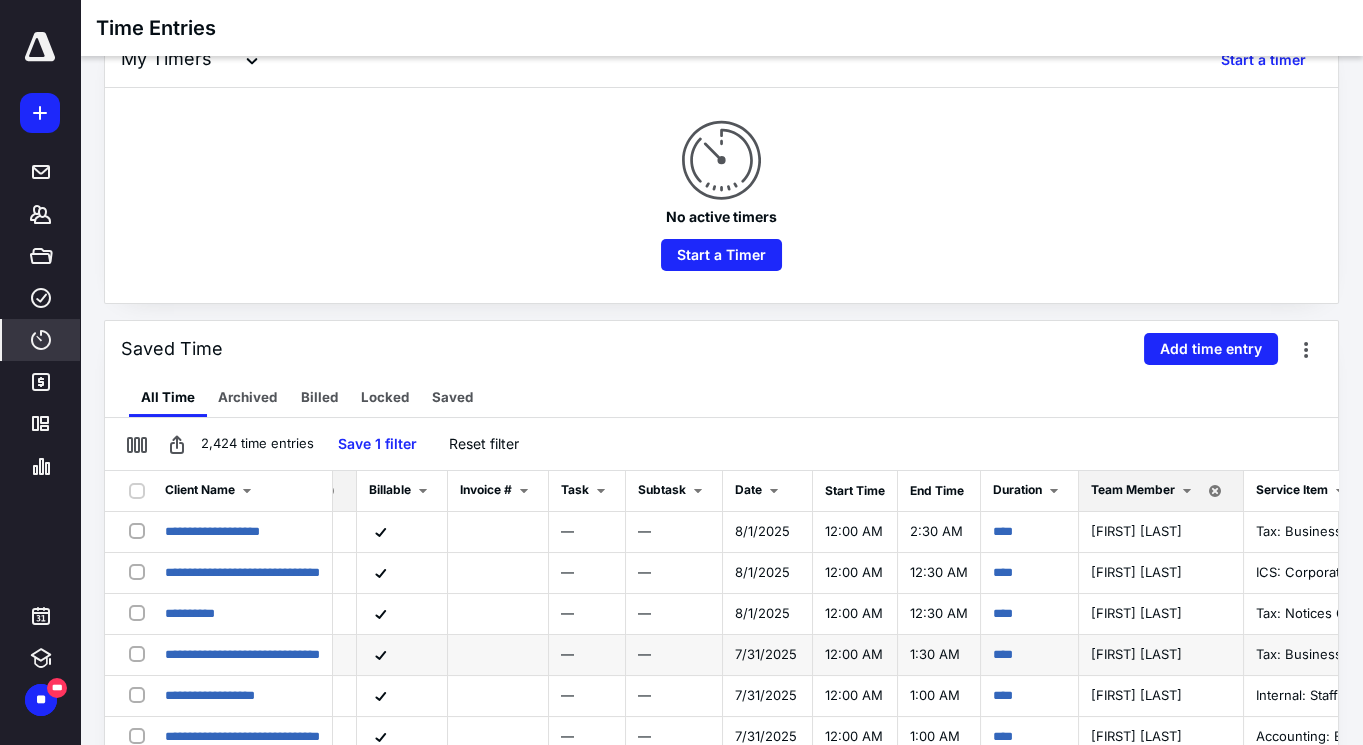 scroll, scrollTop: 442, scrollLeft: 0, axis: vertical 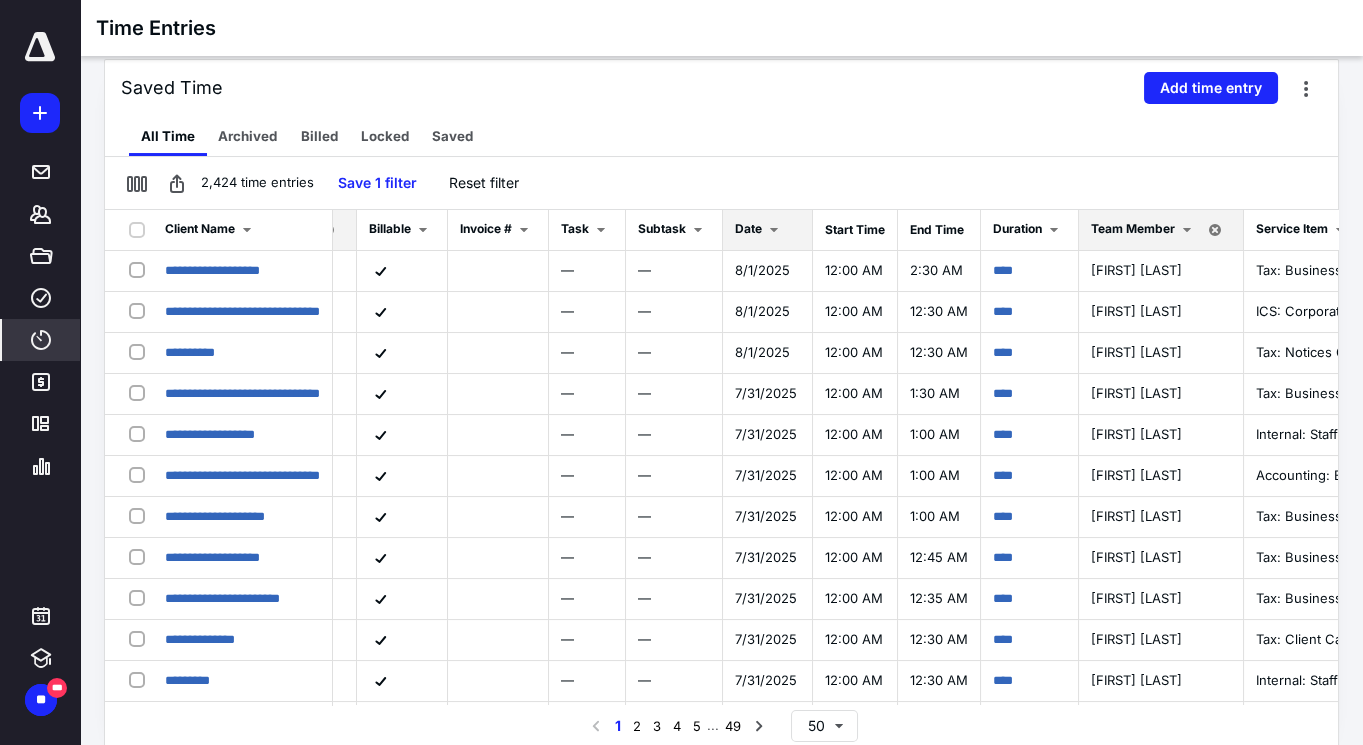 click at bounding box center [774, 230] 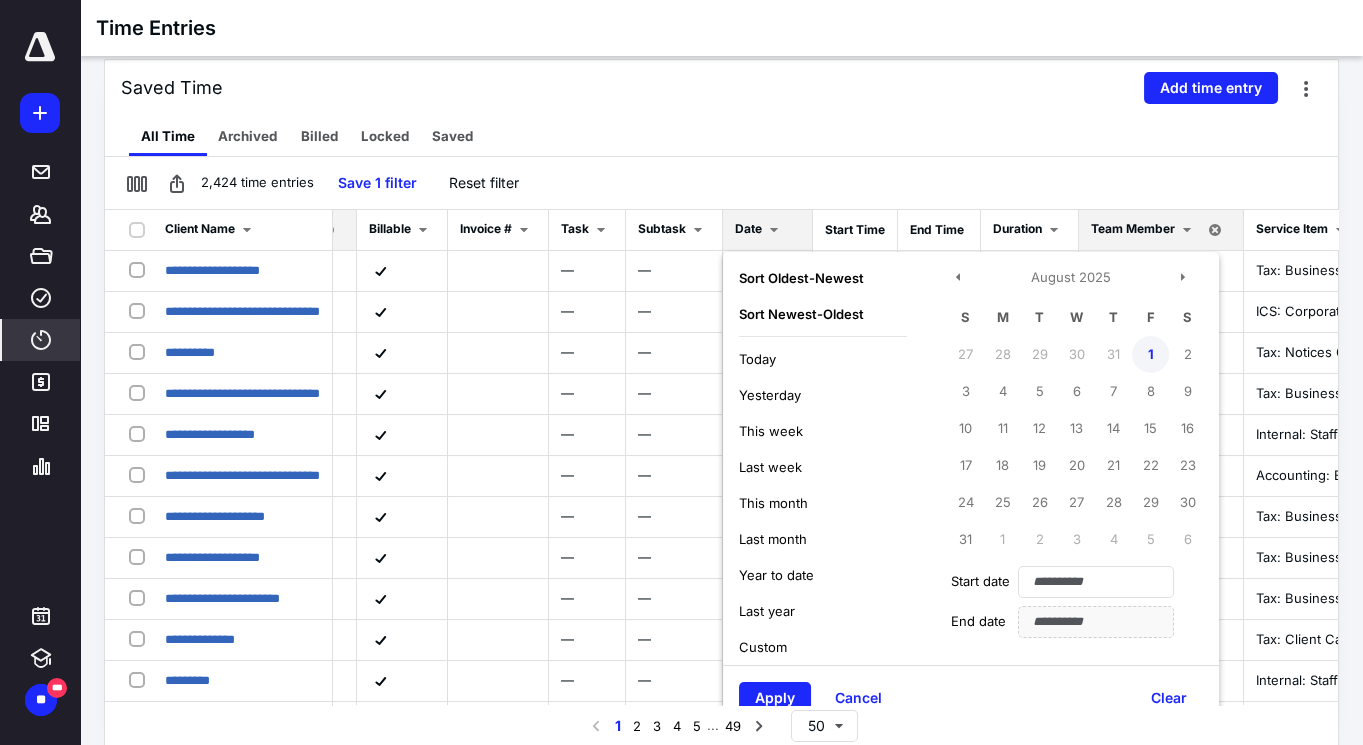 click on "1" at bounding box center [1150, 354] 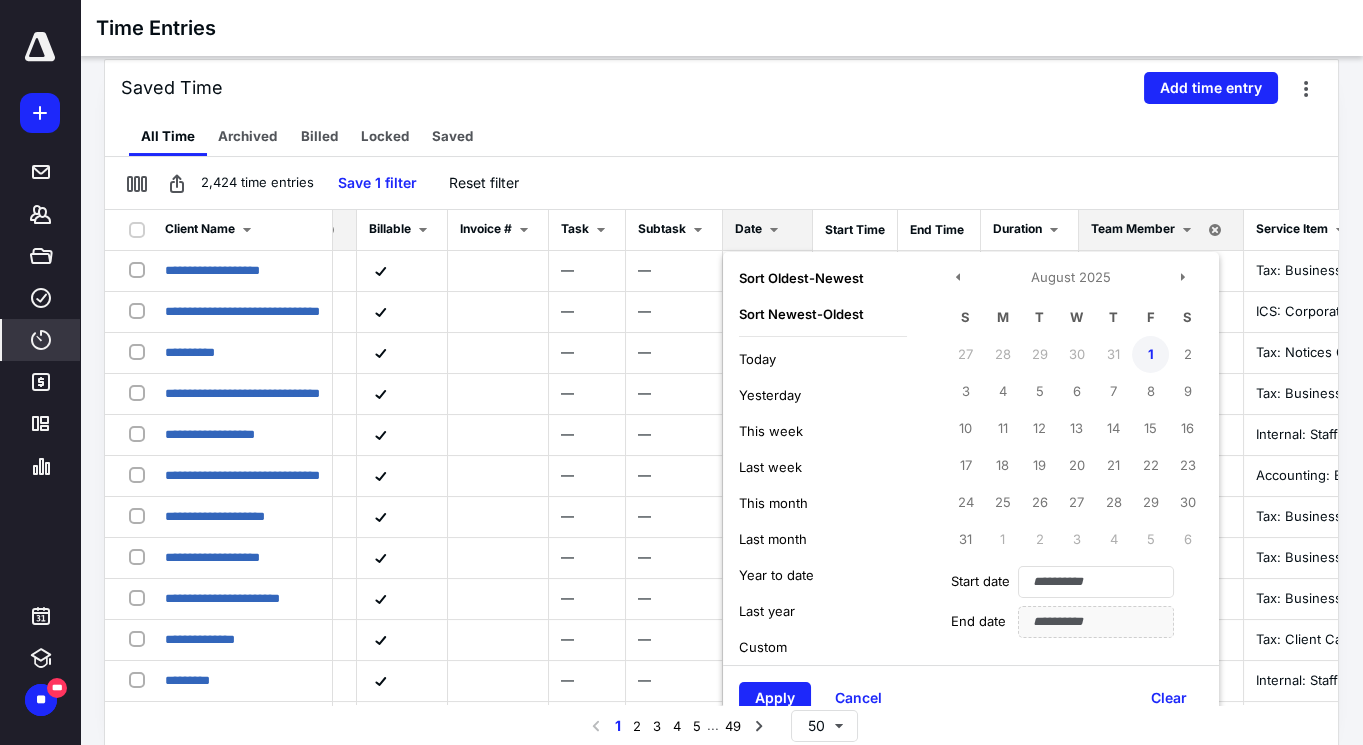 type on "**********" 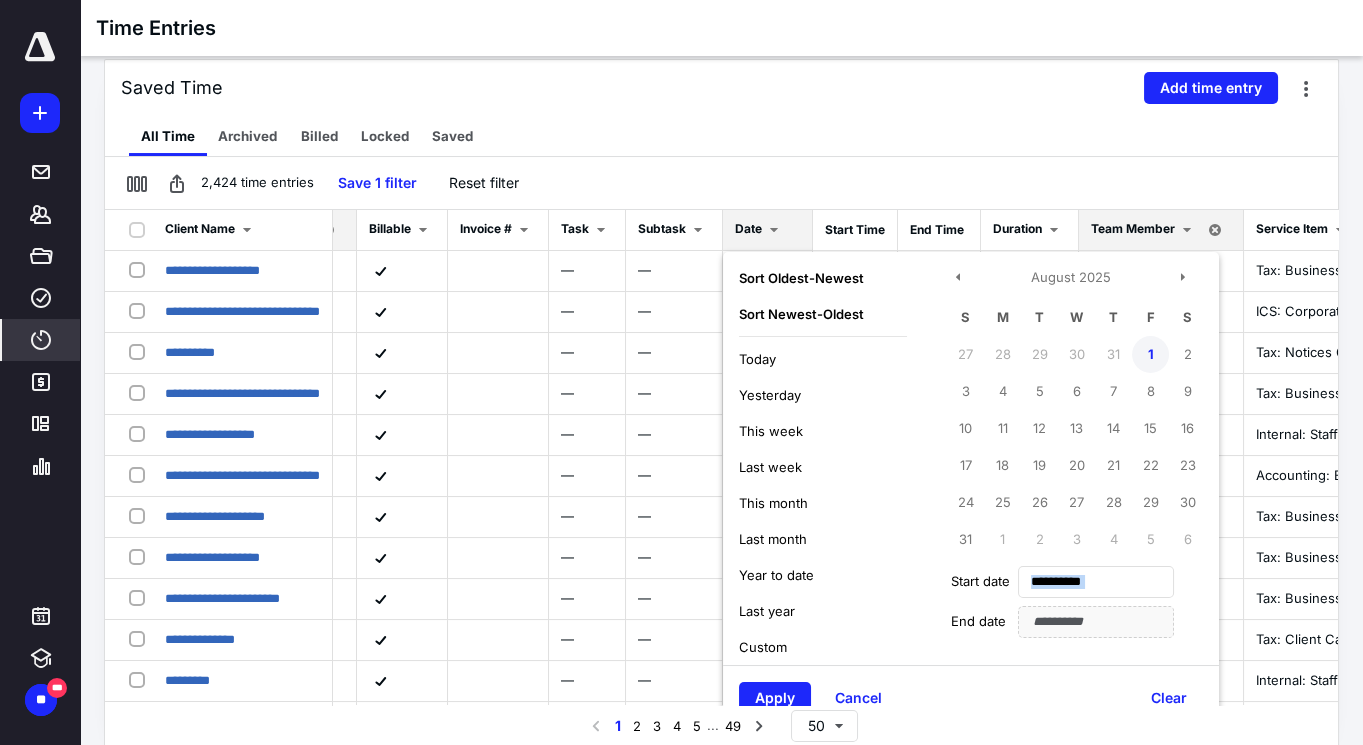 click on "1" at bounding box center (1150, 354) 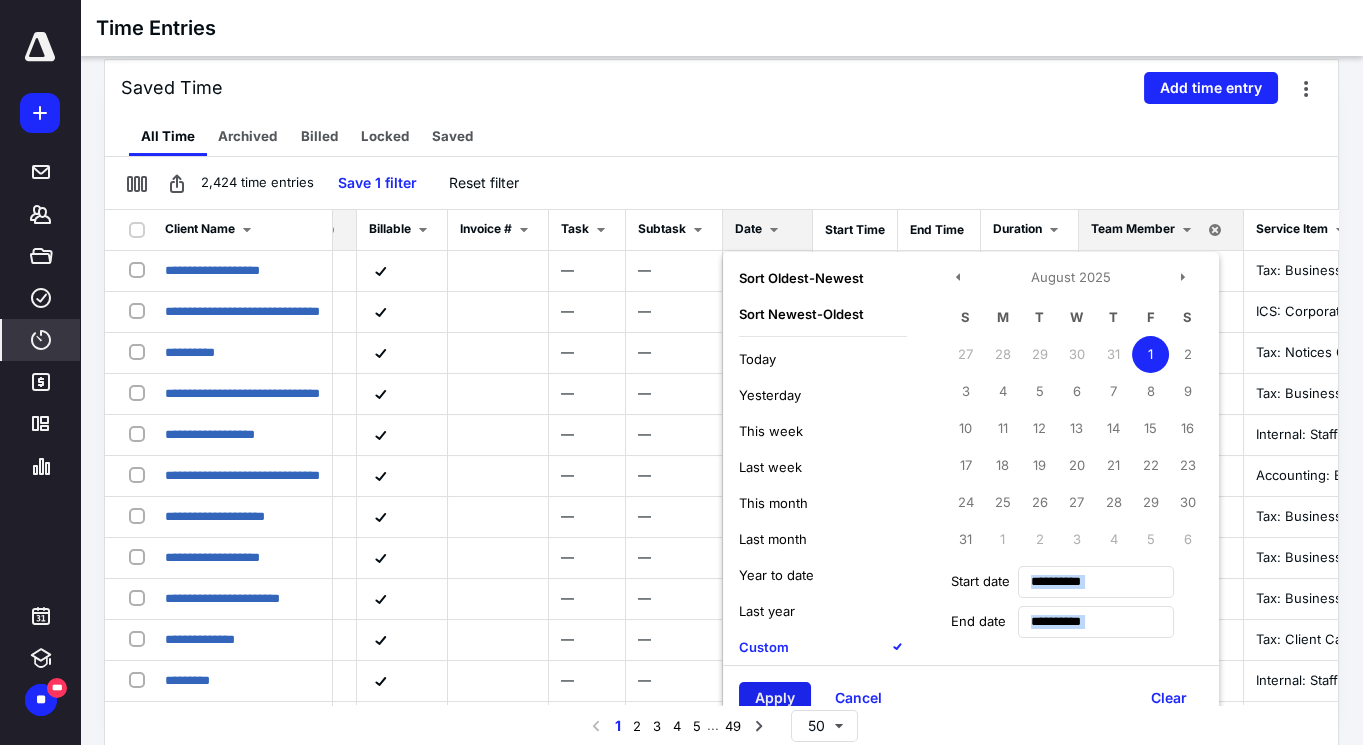 click on "Apply" at bounding box center [775, 698] 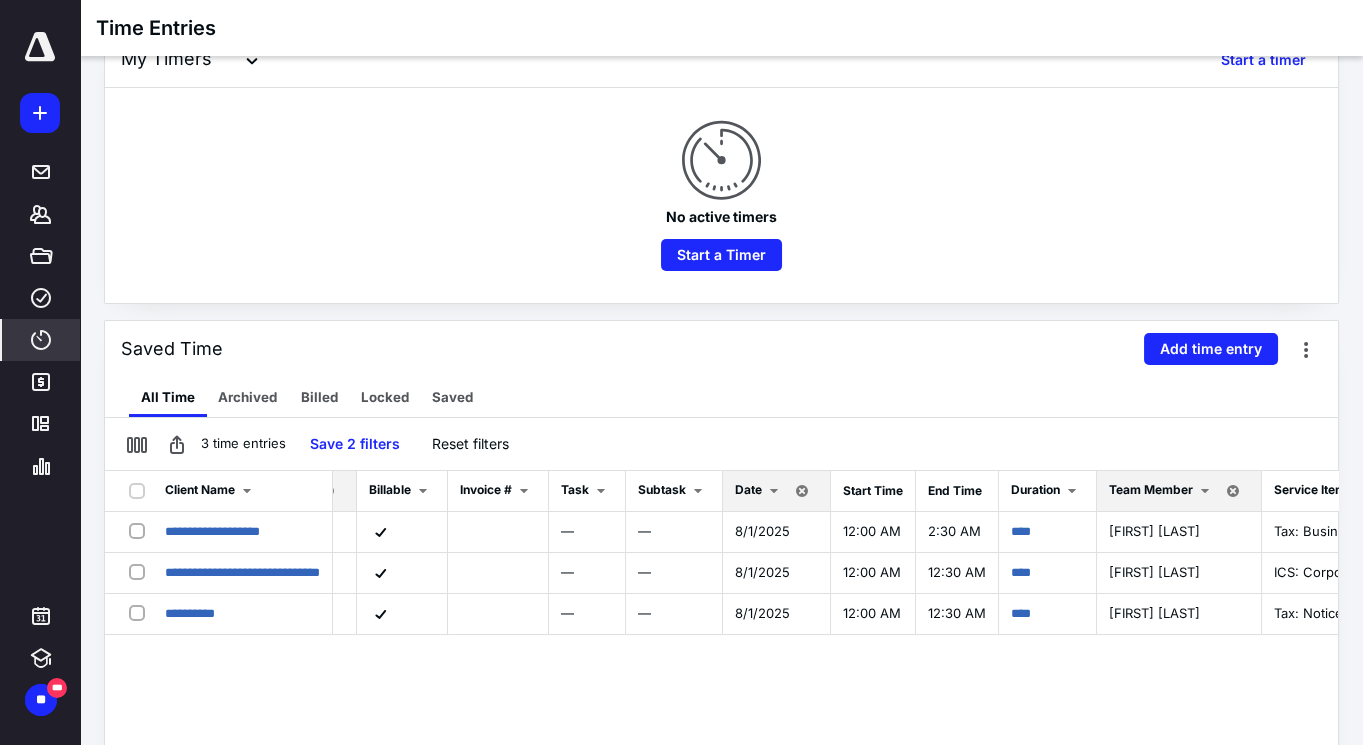 scroll, scrollTop: 272, scrollLeft: 0, axis: vertical 